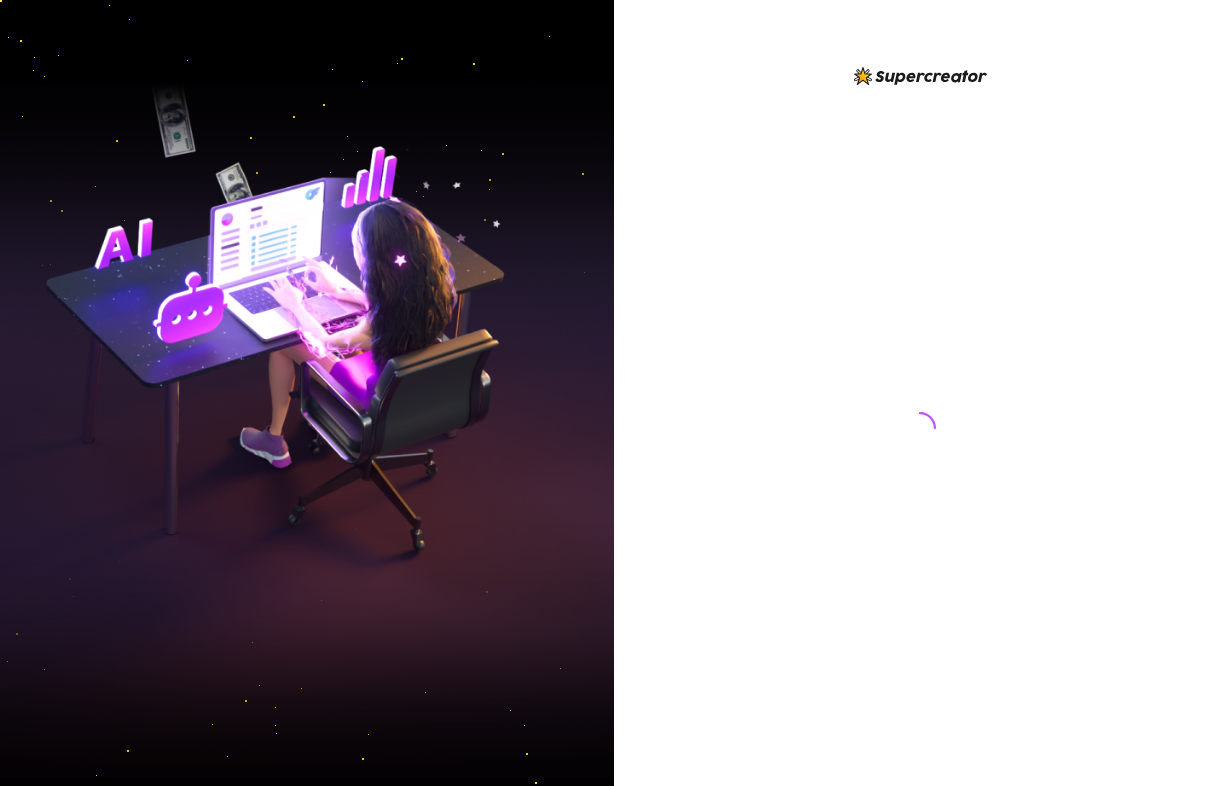 scroll, scrollTop: 0, scrollLeft: 0, axis: both 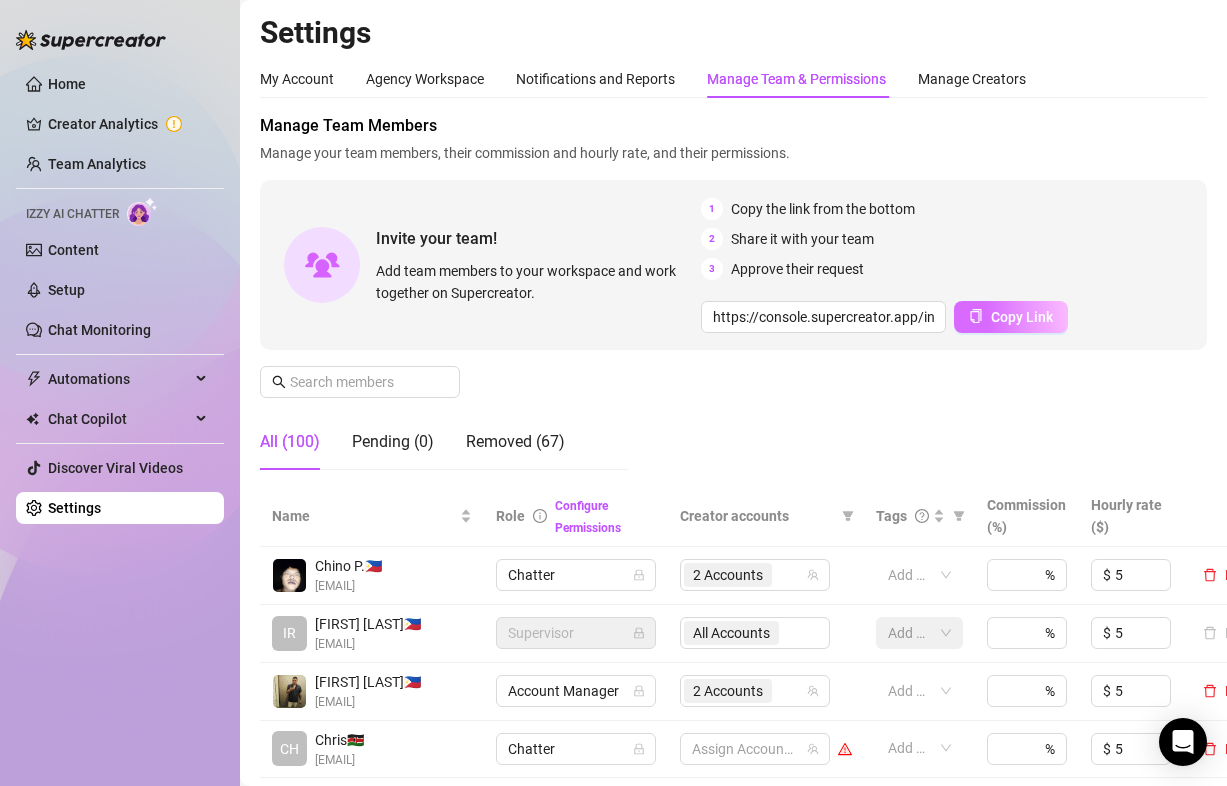 click on "Copy Link" at bounding box center [1022, 317] 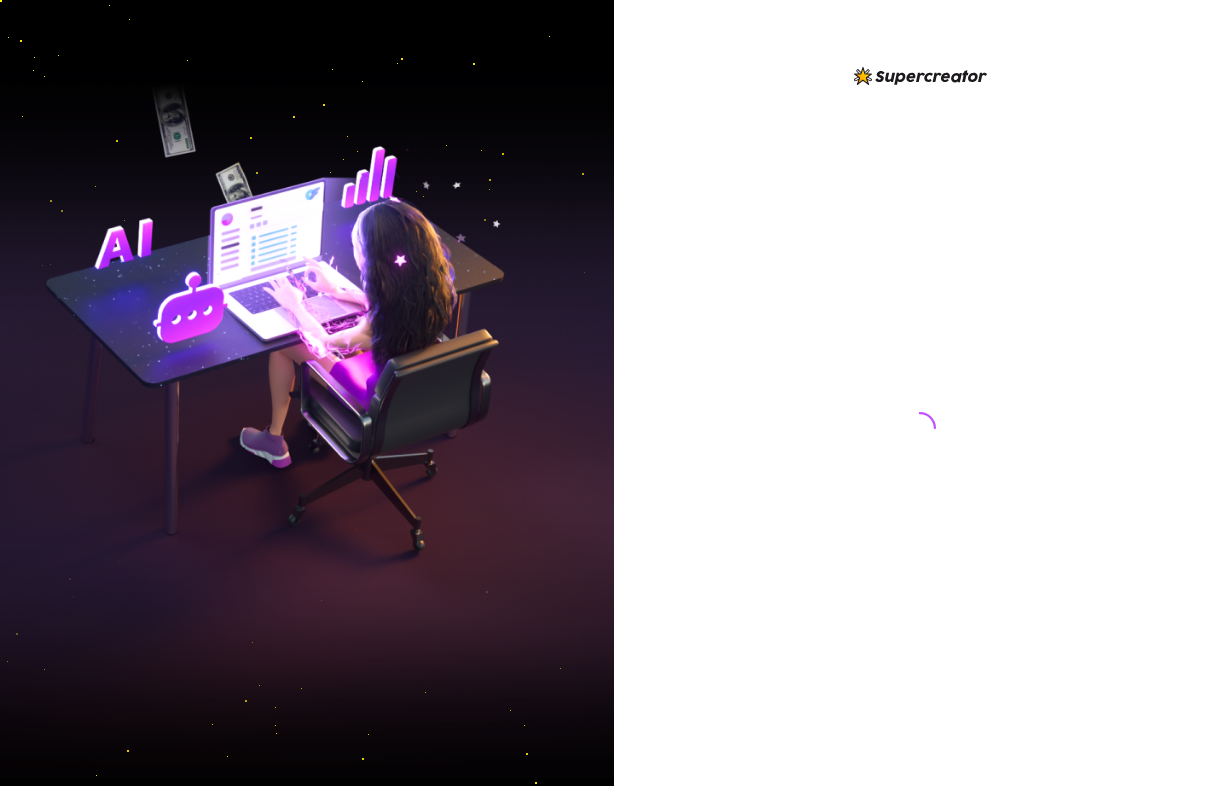 scroll, scrollTop: 0, scrollLeft: 0, axis: both 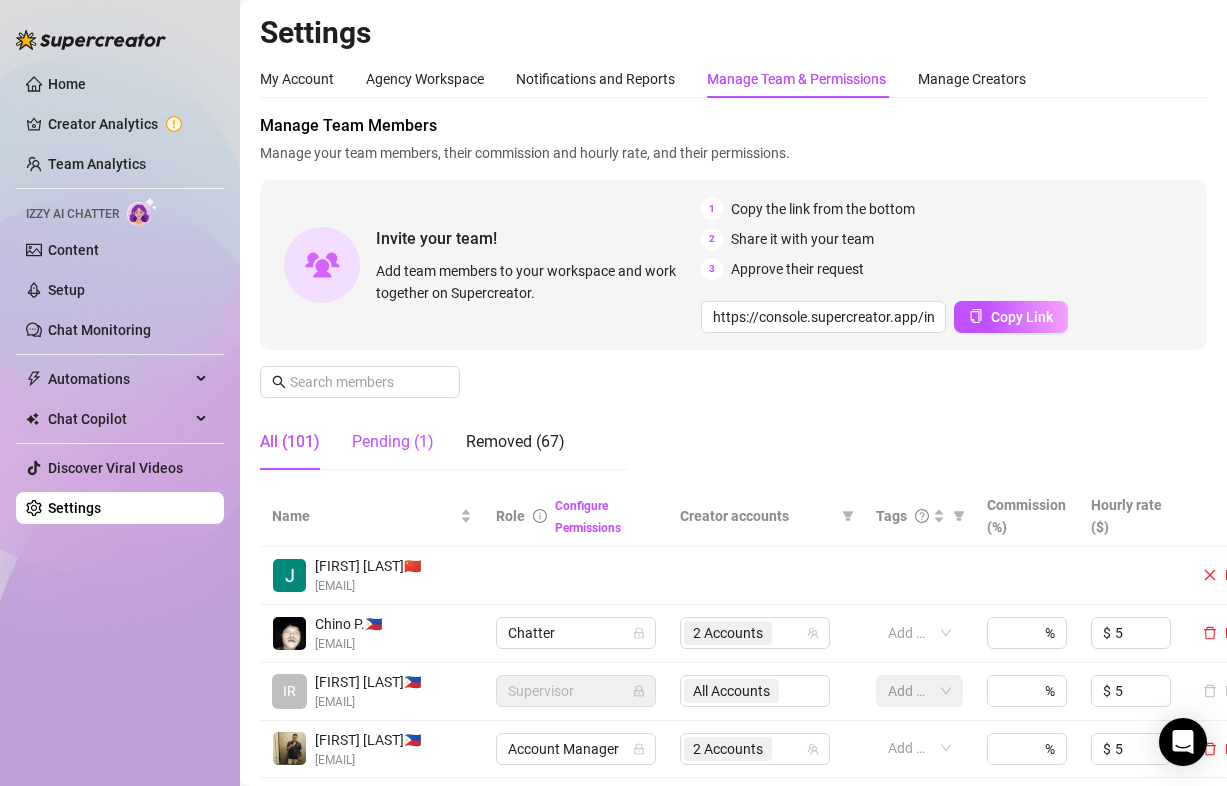 click on "Pending (1)" at bounding box center (393, 442) 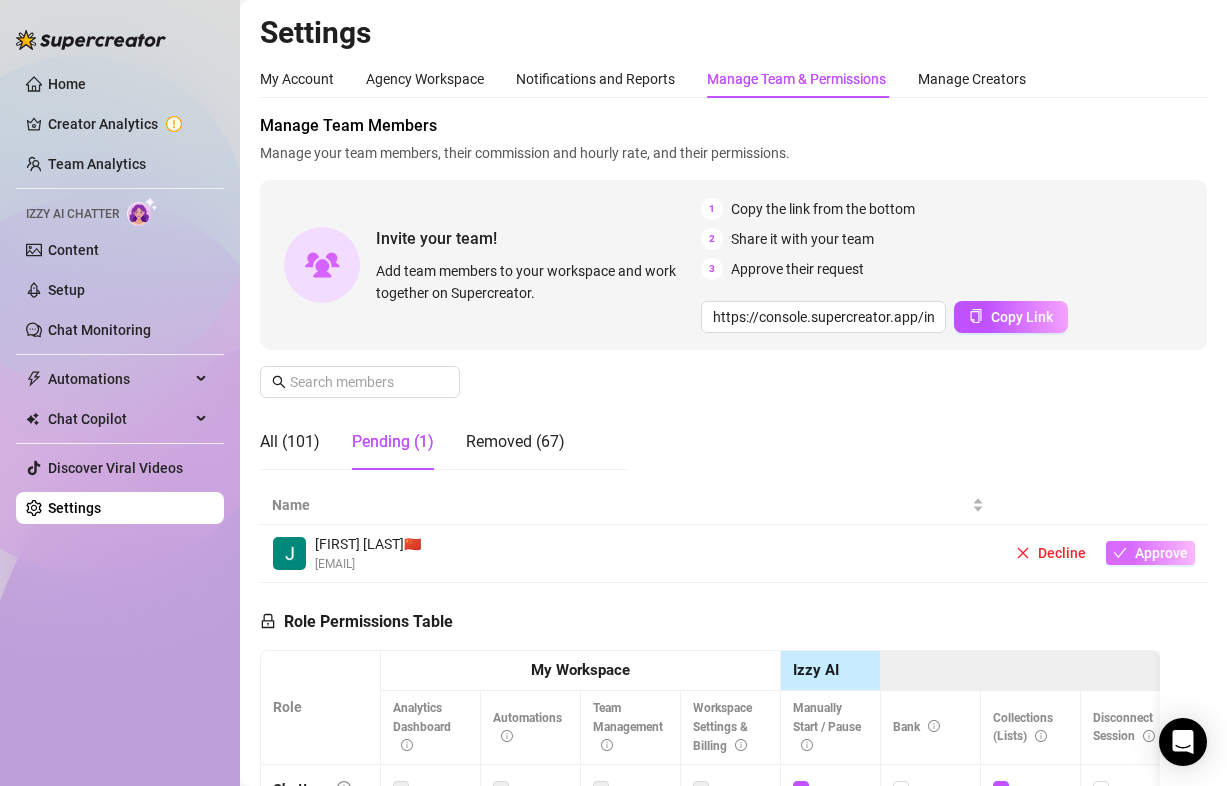 click on "Approve" at bounding box center [1161, 553] 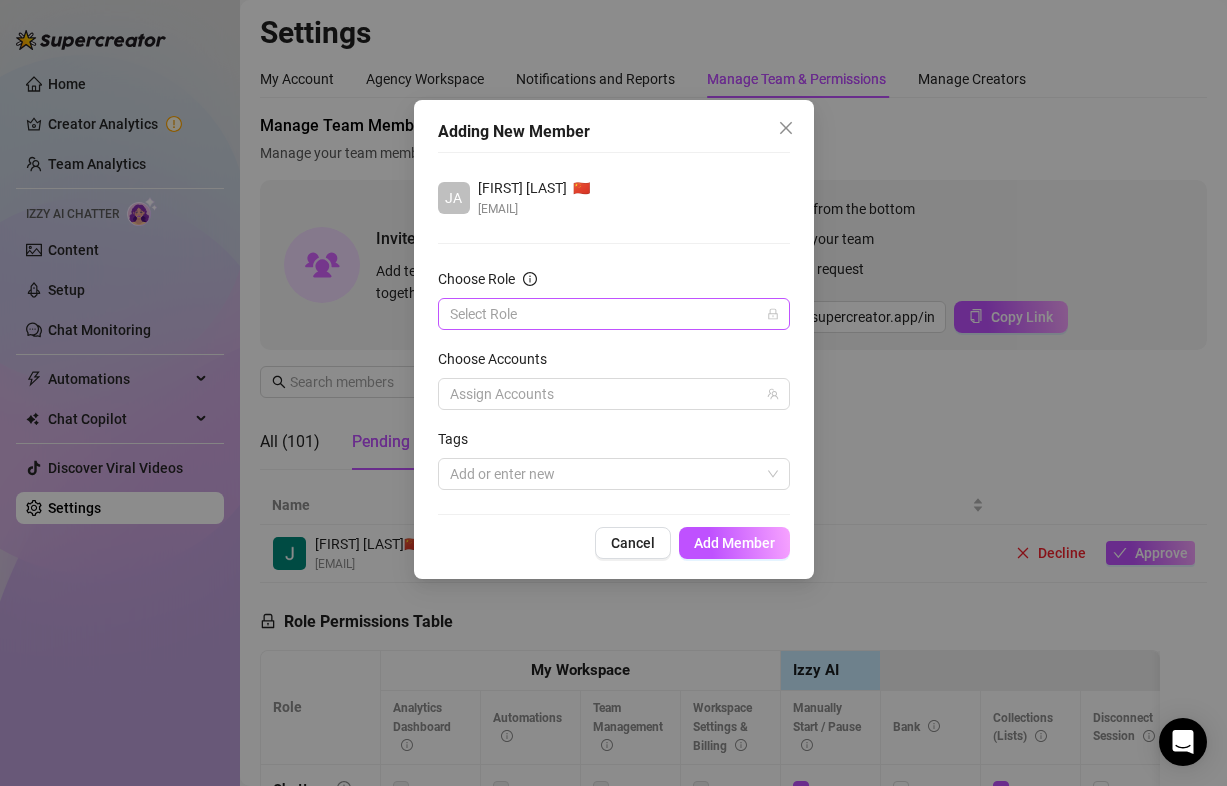 click 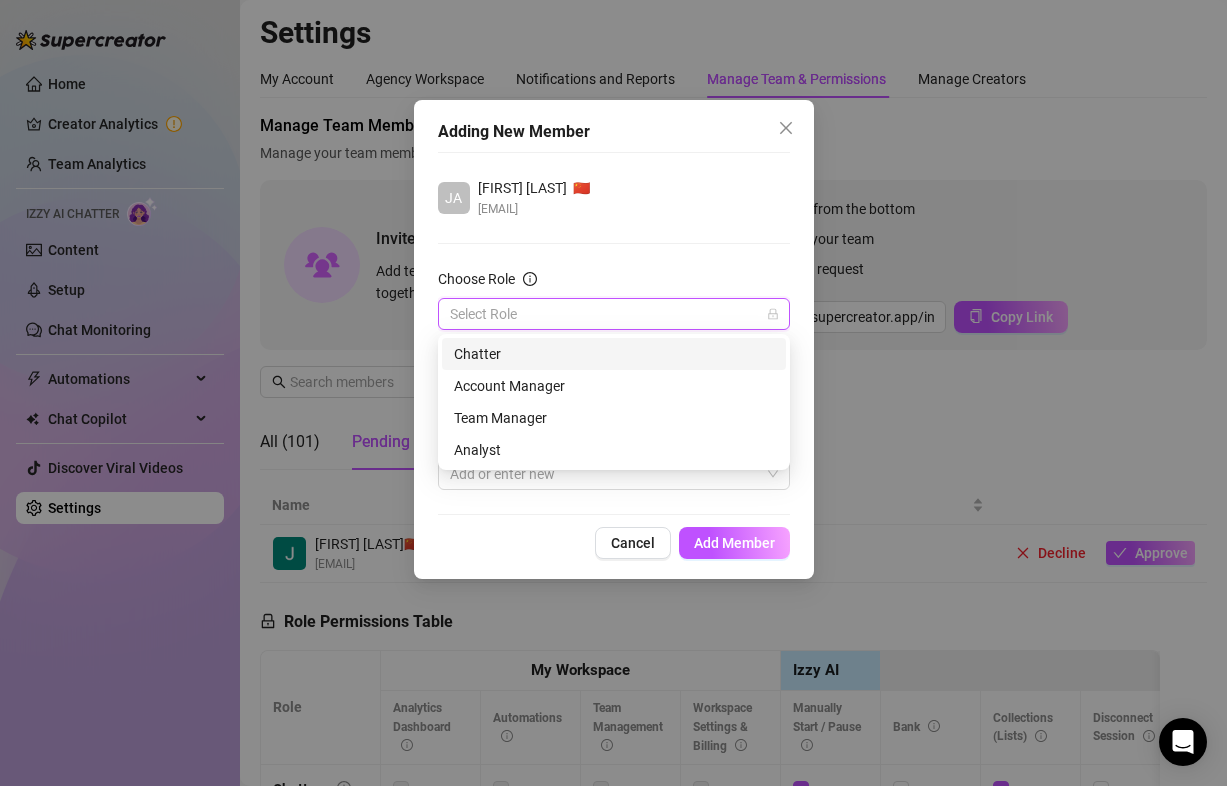 click on "Chatter" at bounding box center (614, 354) 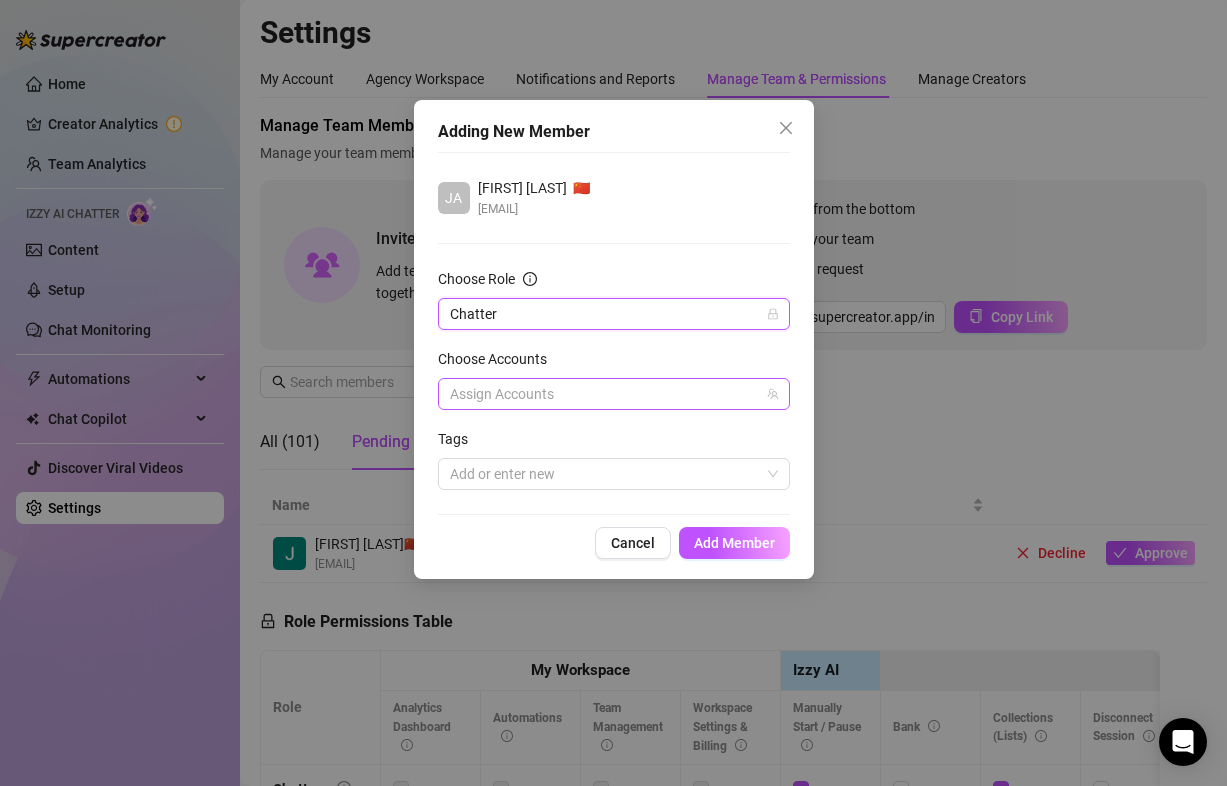 click at bounding box center (603, 394) 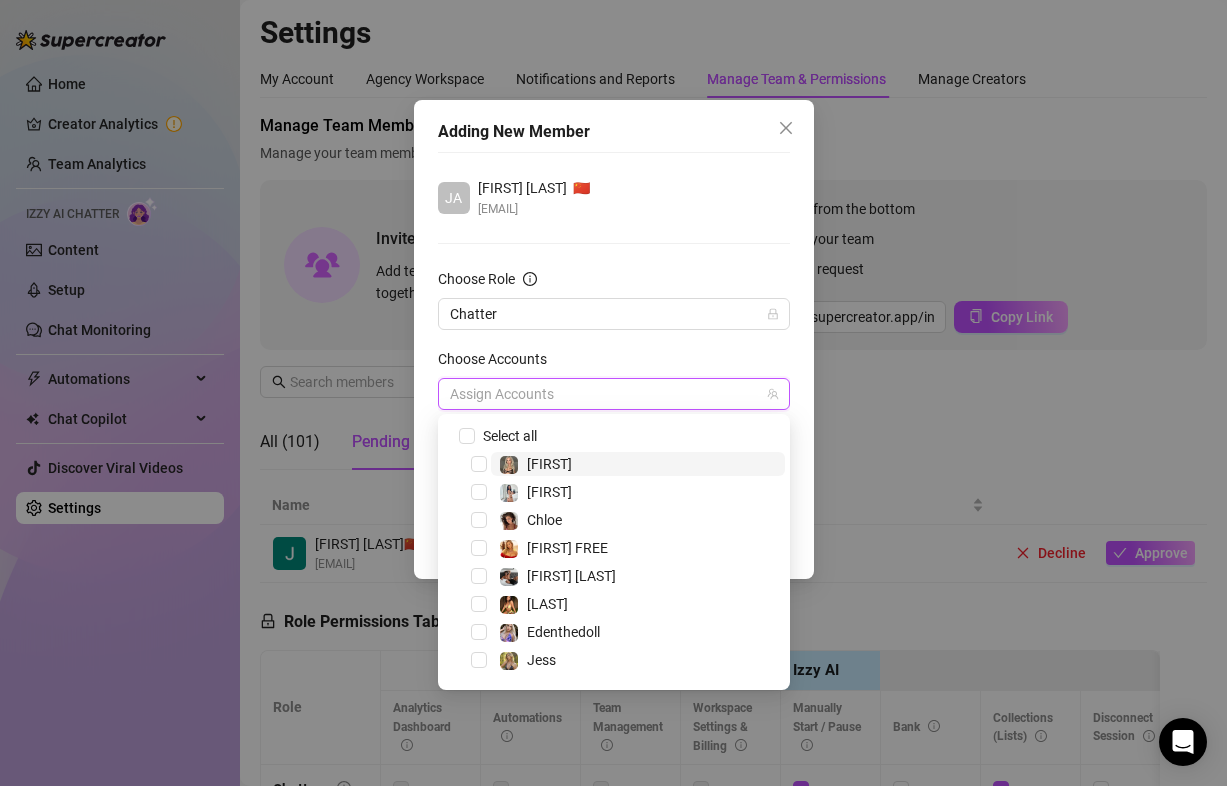 click on "Adding New Member JA Jaime Hagad 🇨🇳 jdmhofficial@gmail.com Choose Role  Chatter Choose Accounts   Assign Accounts Tags   Add or enter new Cancel Add Member" at bounding box center (613, 393) 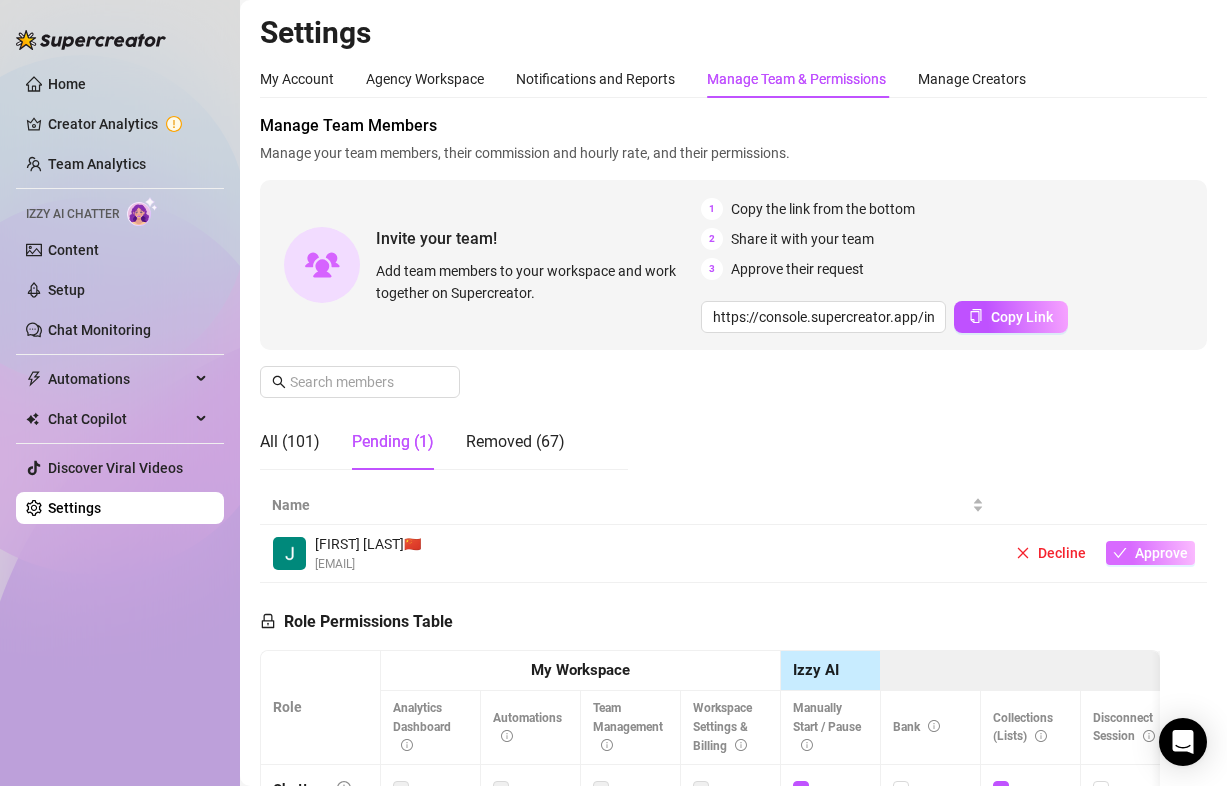 click on "Approve" at bounding box center [1150, 553] 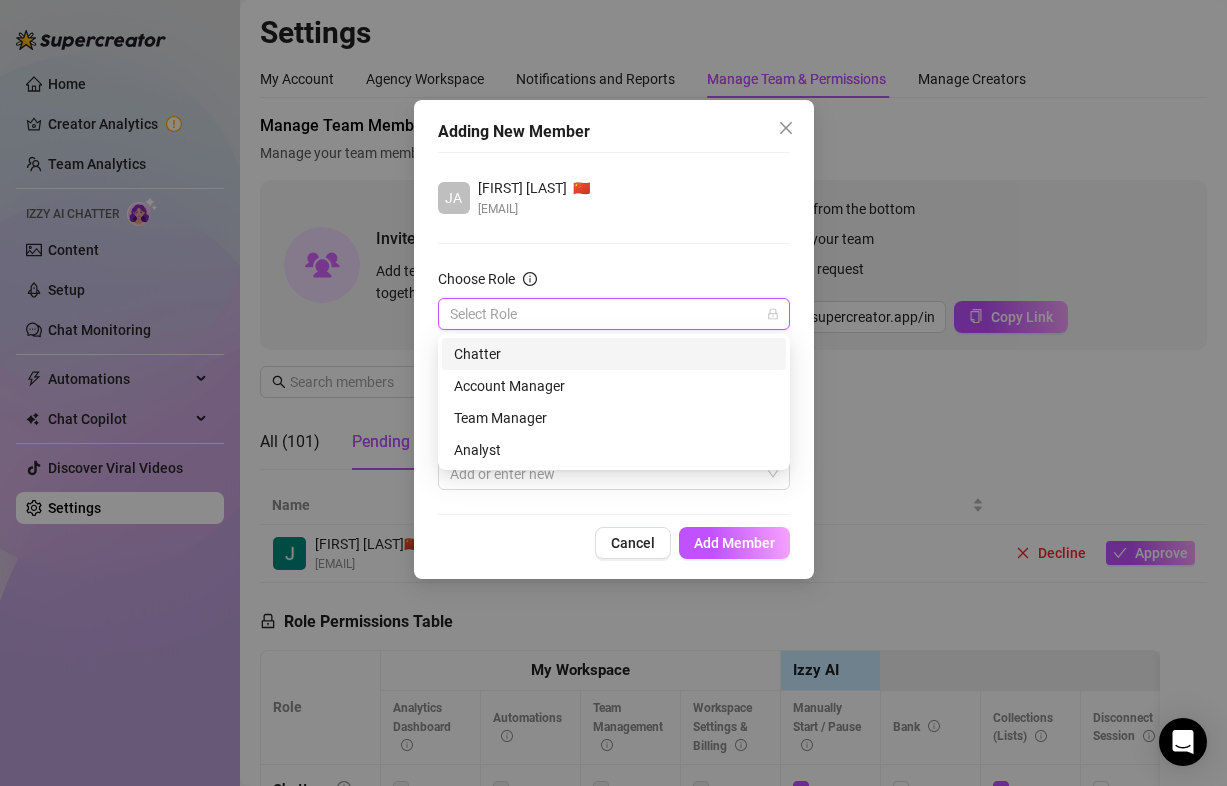 click on "Choose Role" at bounding box center [605, 314] 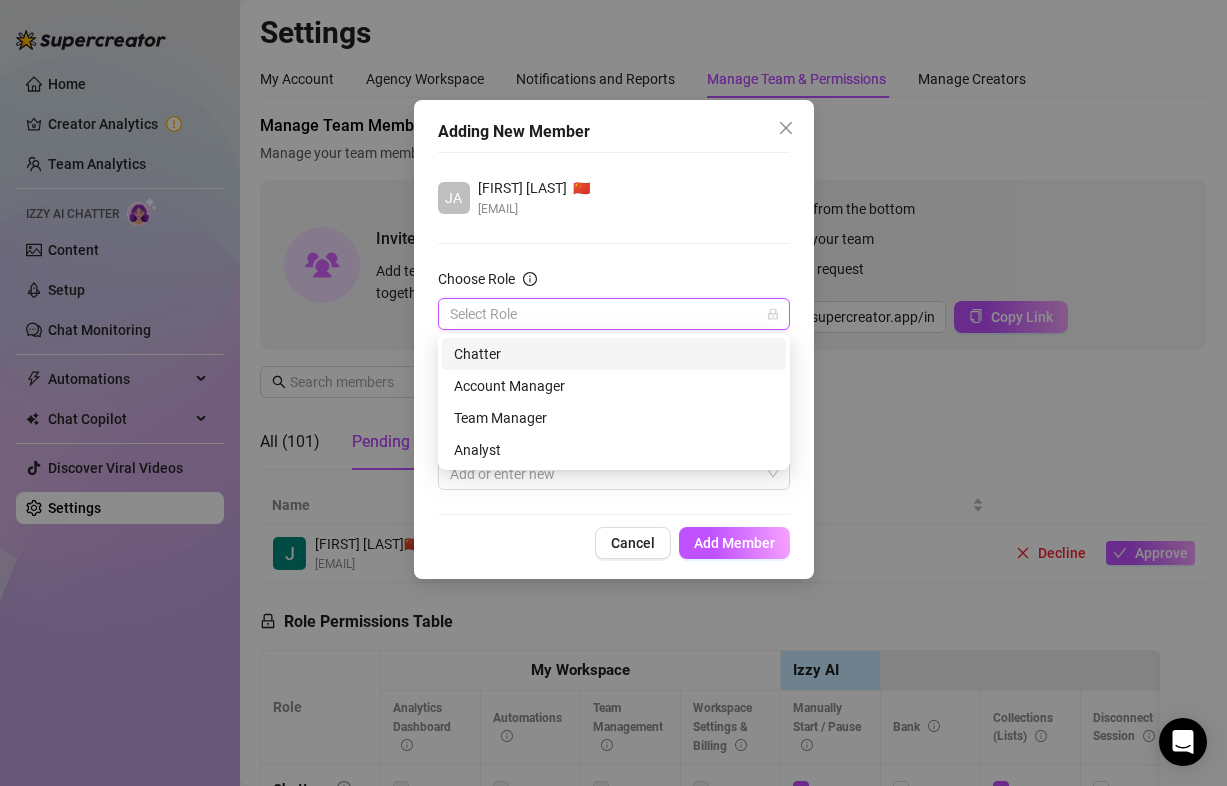 click on "Chatter" at bounding box center [614, 354] 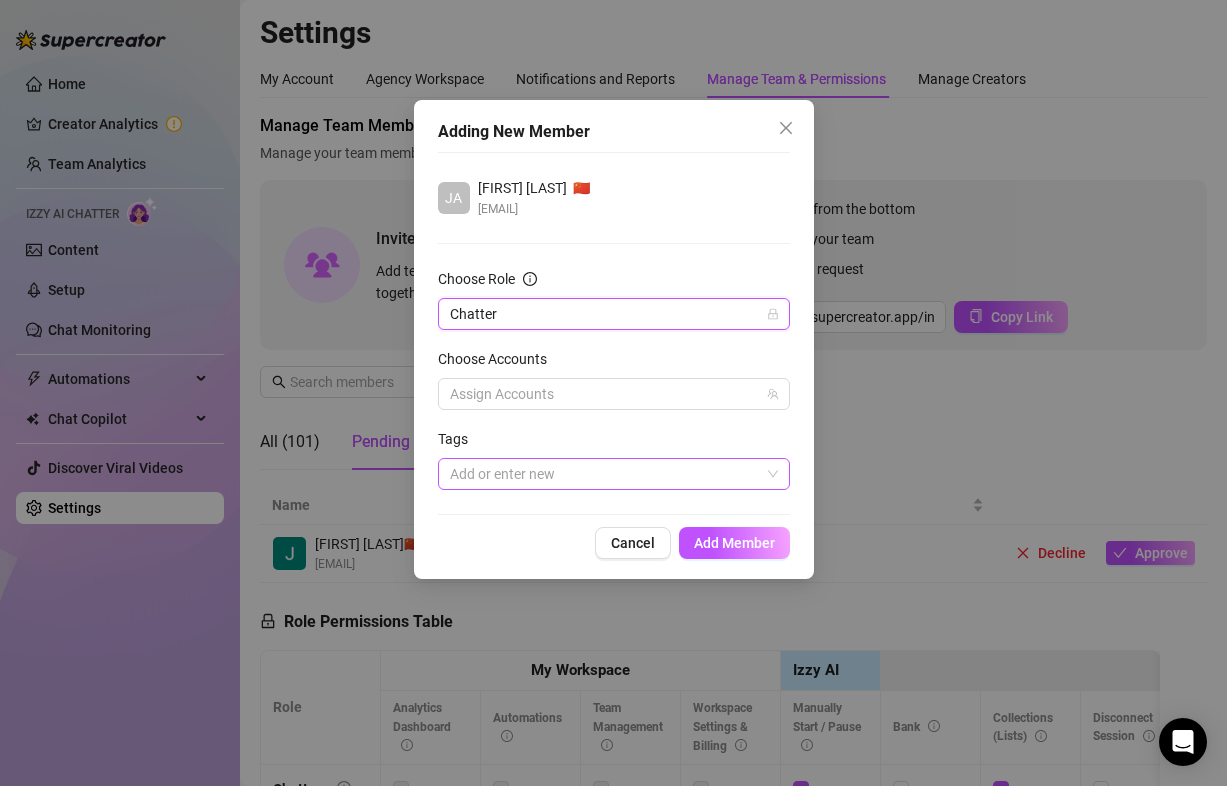 click on "Add or enter new" at bounding box center [614, 474] 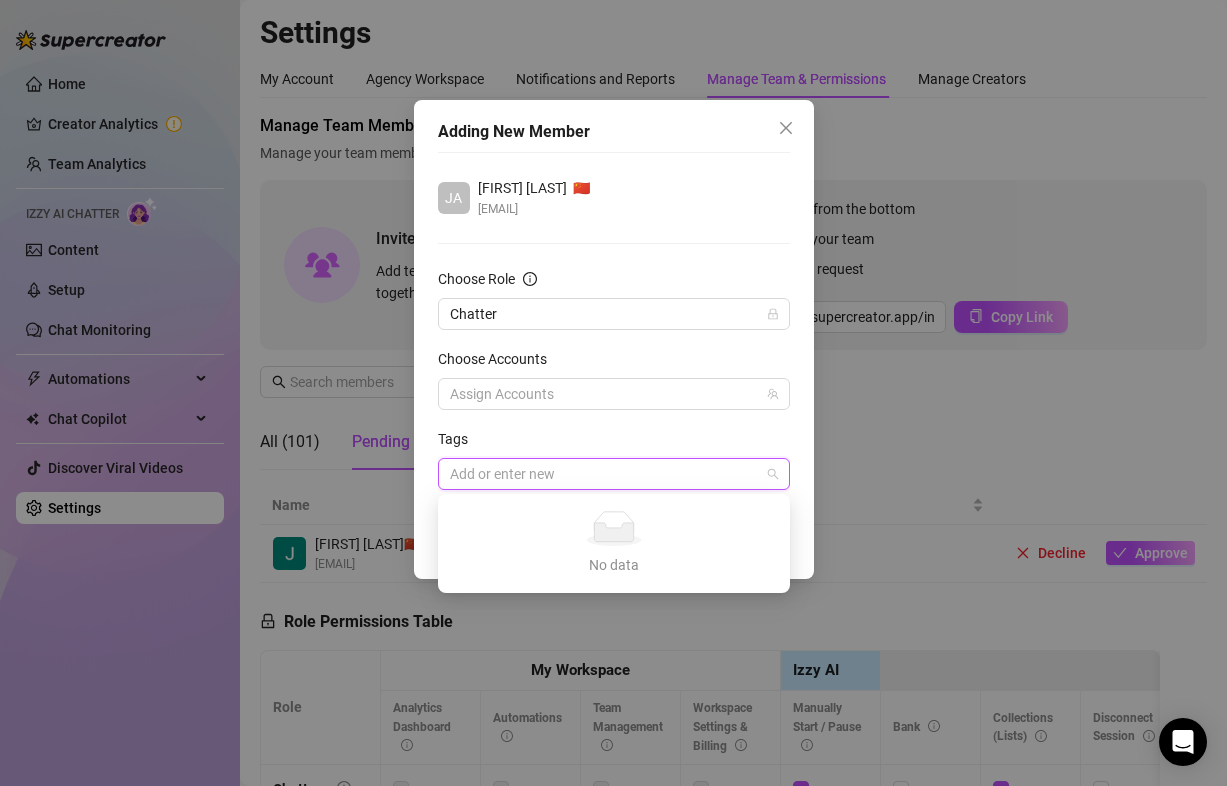 click on "Adding New Member JA Jaime Hagad 🇨🇳 jdmhofficial@gmail.com Choose Role  Chatter Choose Accounts   Assign Accounts Tags   Add or enter new Cancel Add Member" at bounding box center [614, 339] 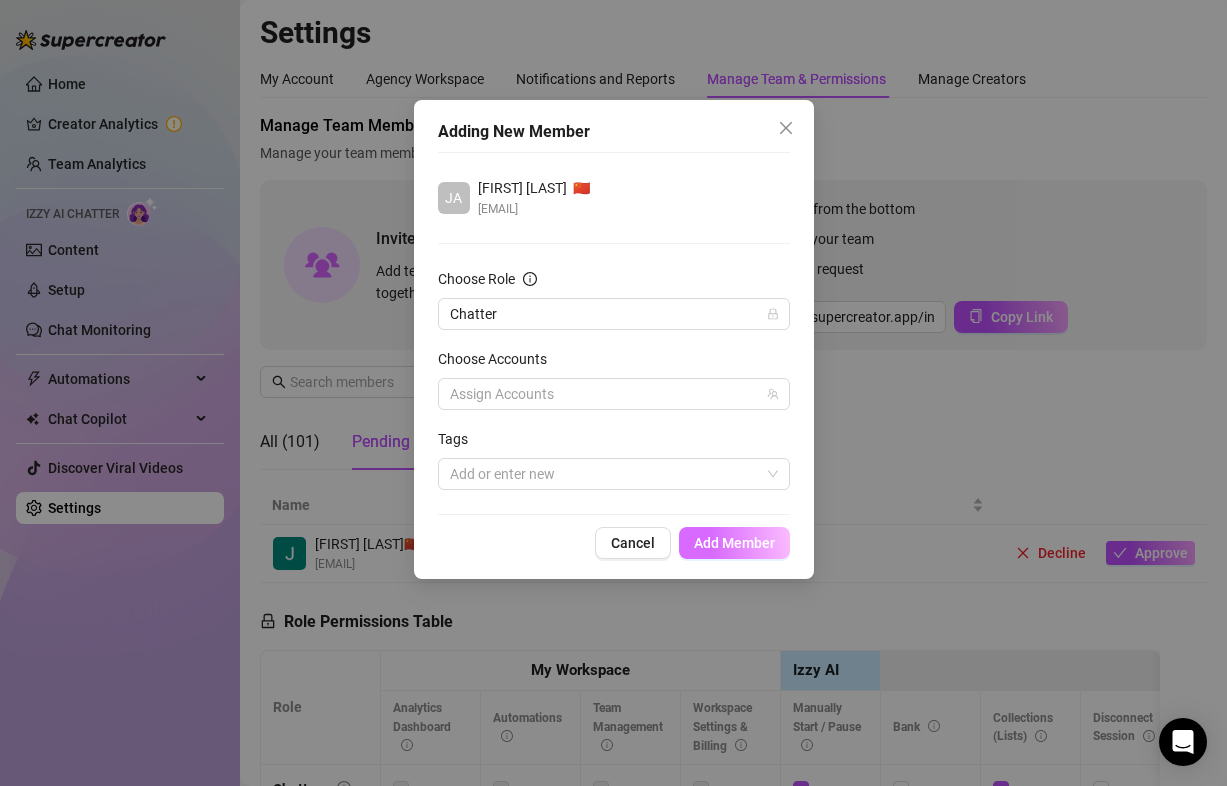 click on "Add Member" at bounding box center [734, 543] 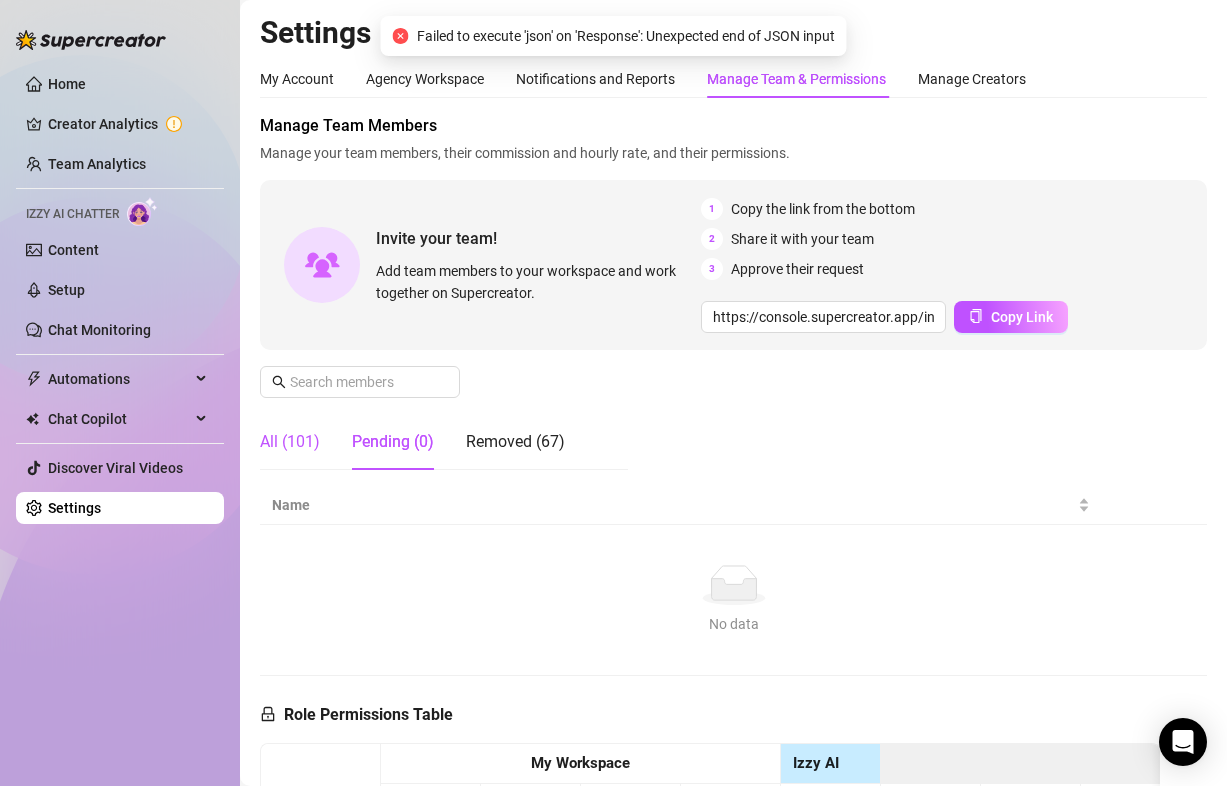 click on "All (101)" at bounding box center [290, 442] 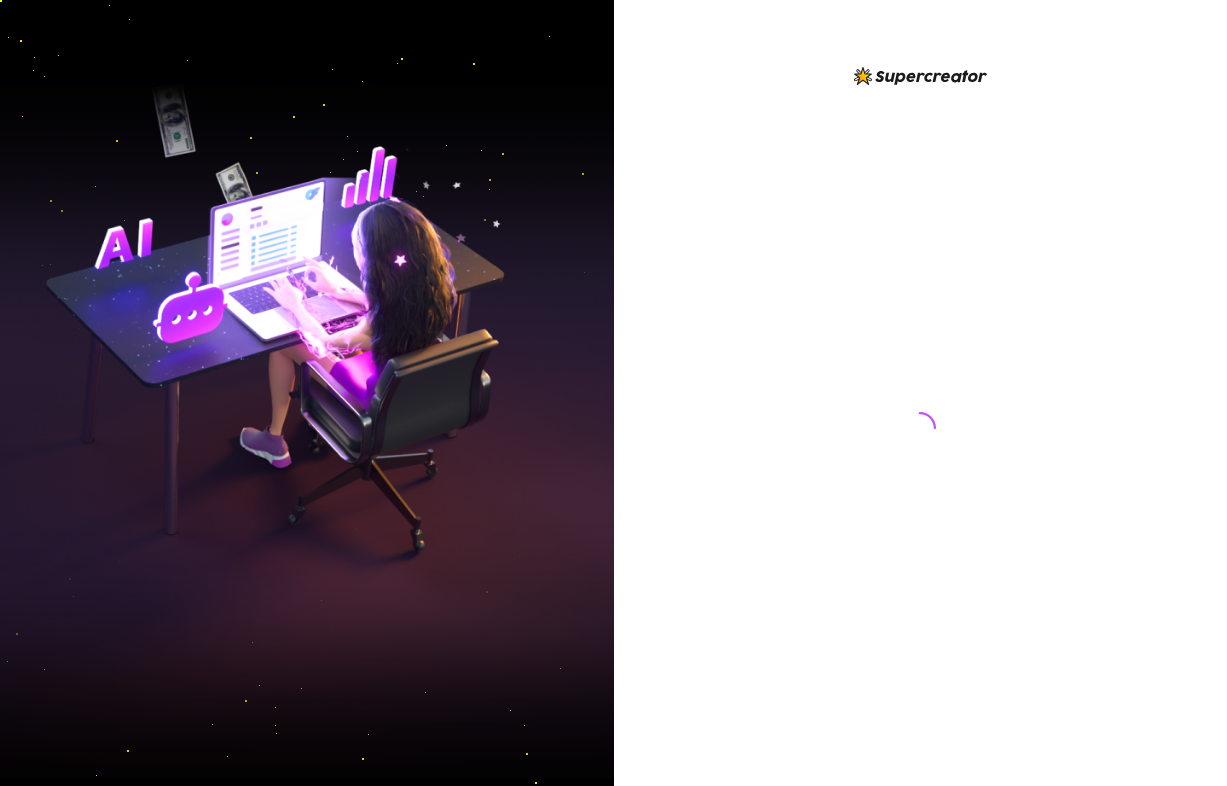 scroll, scrollTop: 0, scrollLeft: 0, axis: both 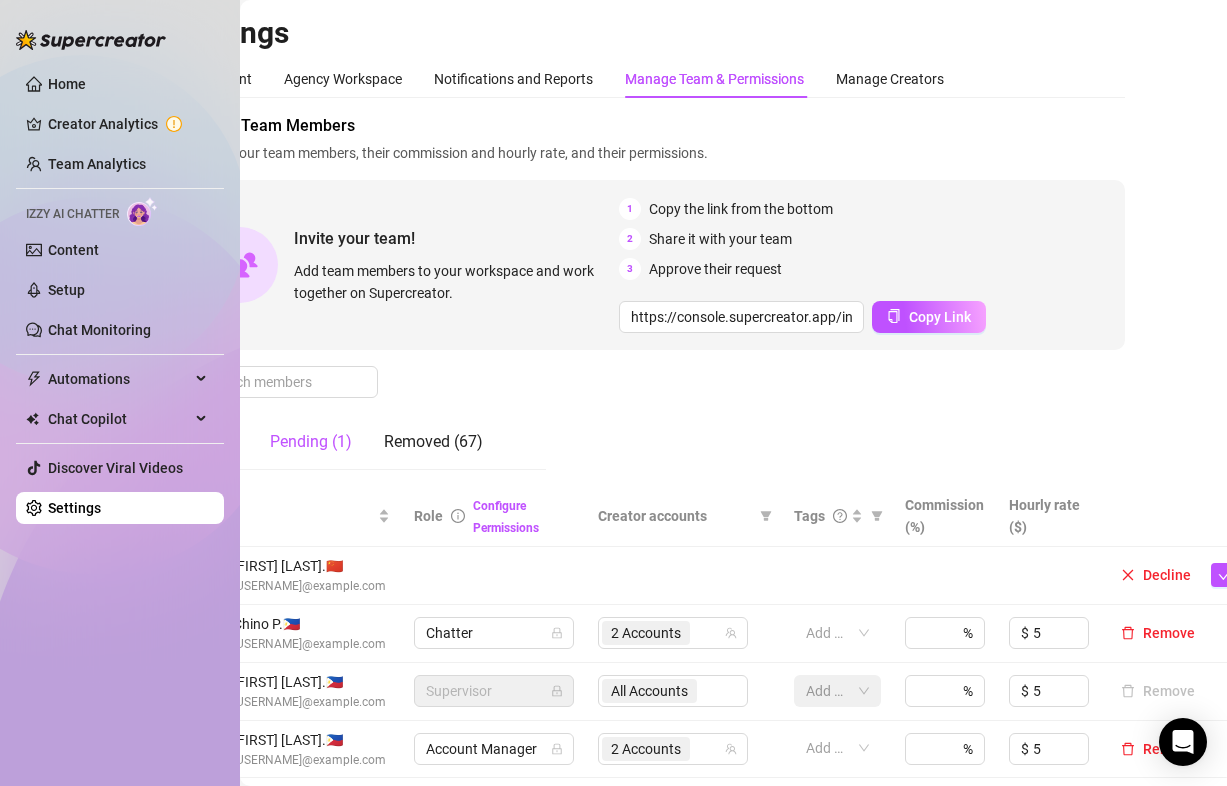 click on "Pending (1)" at bounding box center (311, 442) 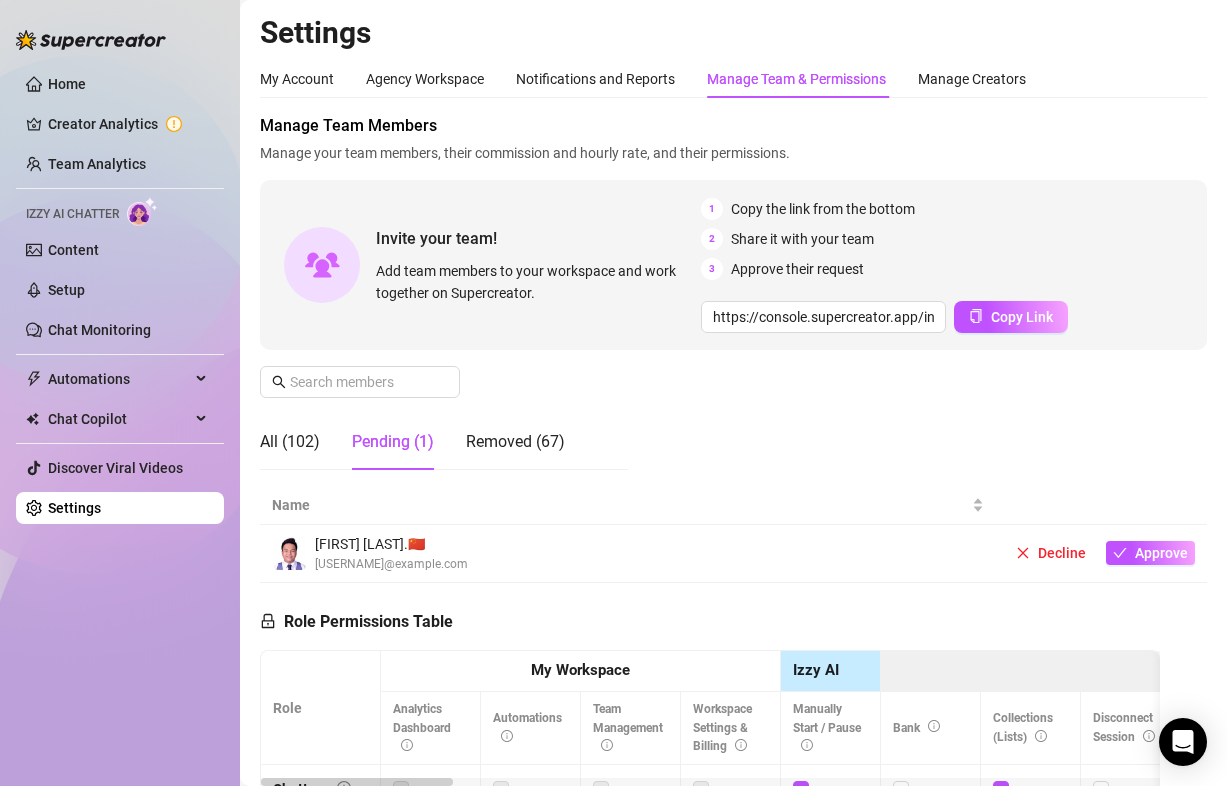 scroll, scrollTop: 0, scrollLeft: 0, axis: both 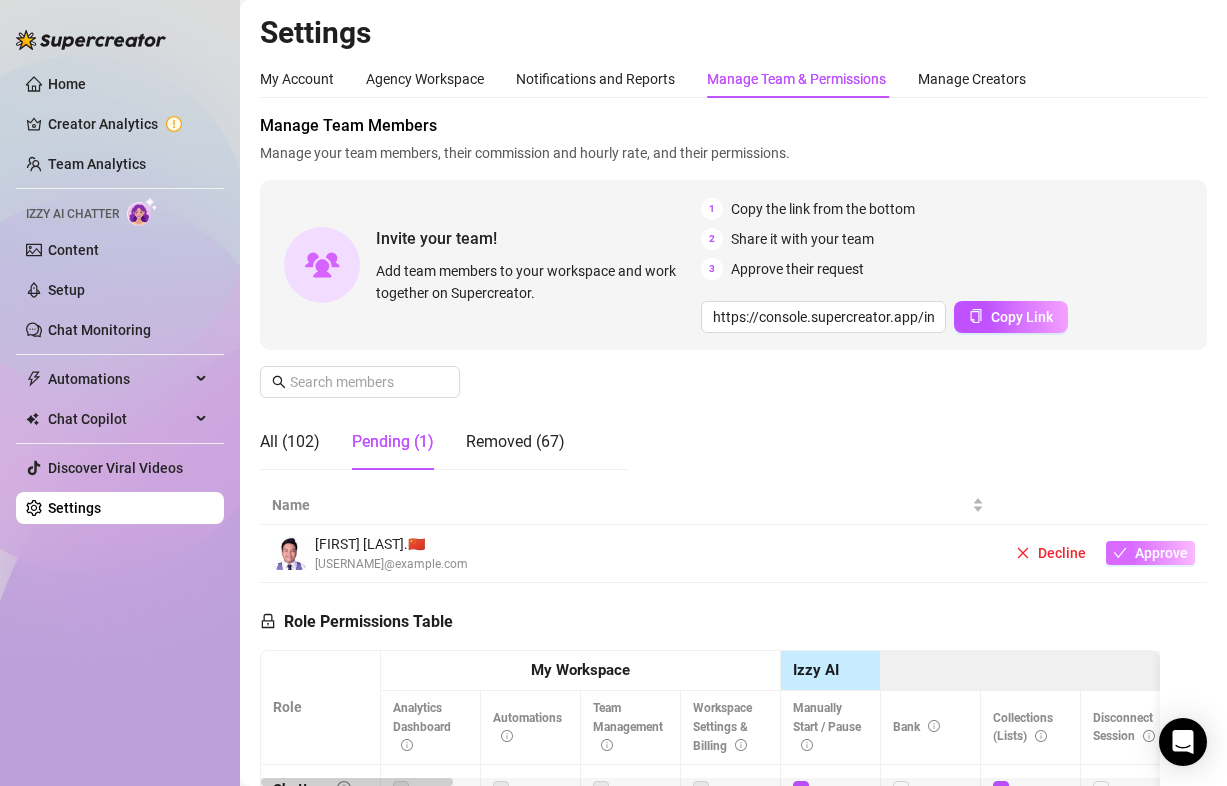 click on "Approve" at bounding box center [1161, 553] 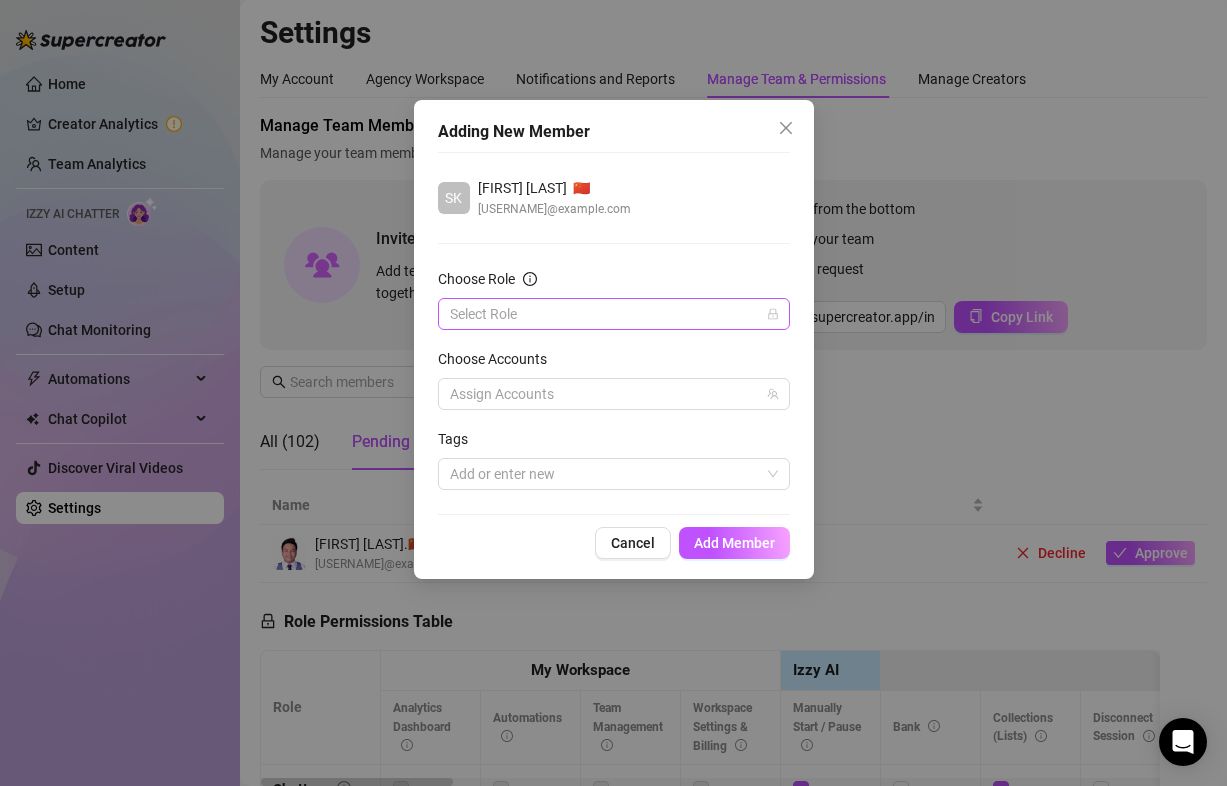 click on "Choose Role" at bounding box center (605, 314) 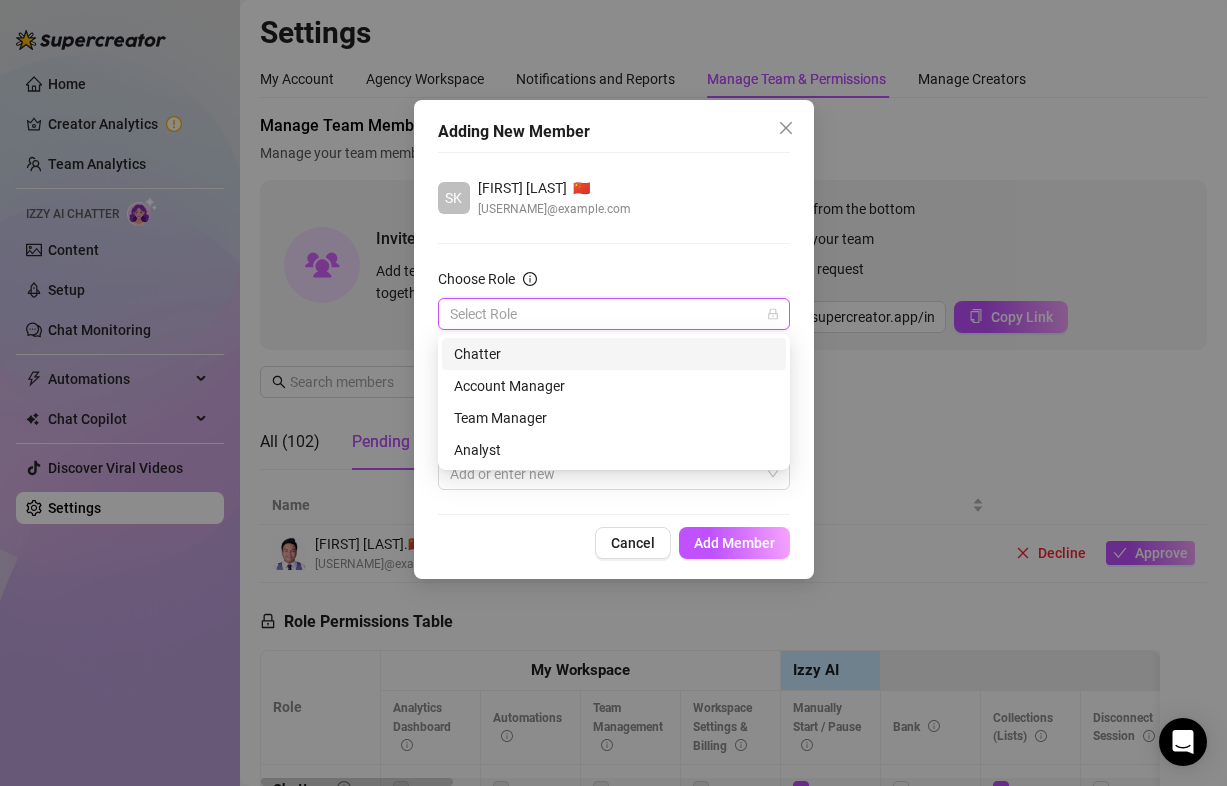 click on "Chatter" at bounding box center [614, 354] 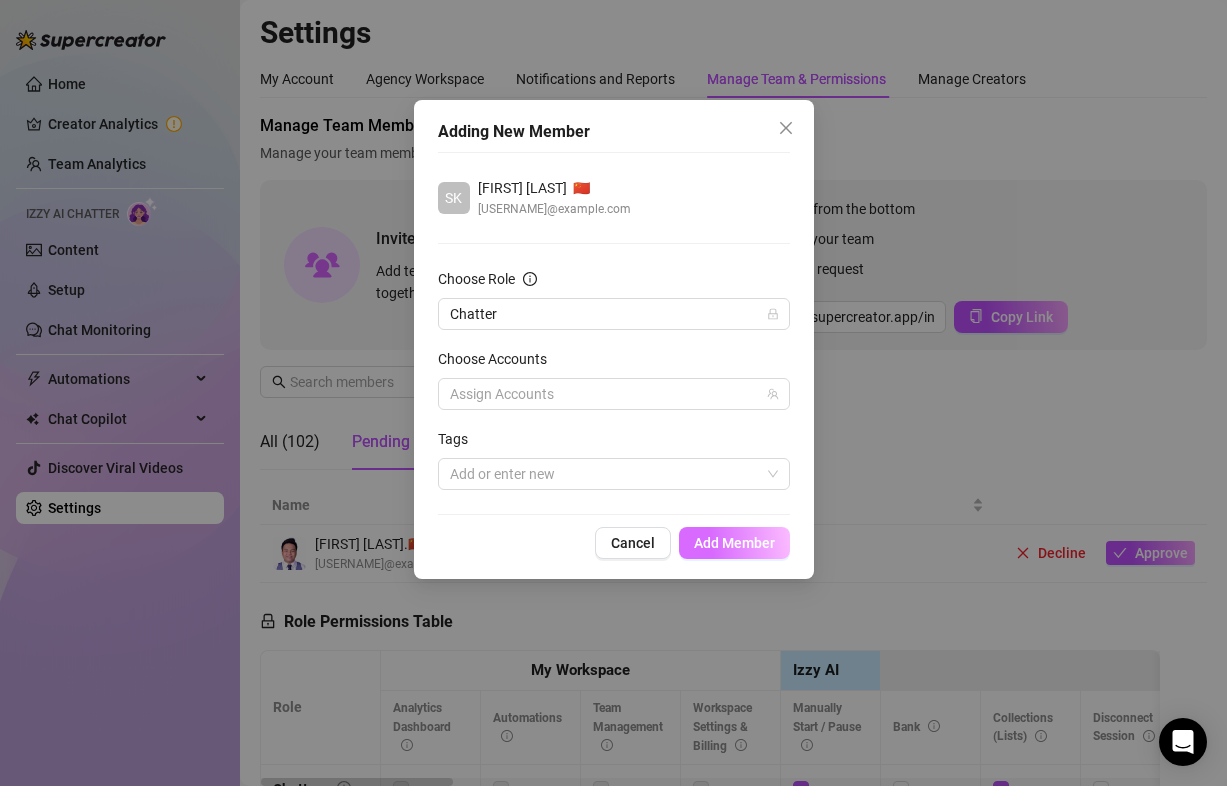 click on "Add Member" at bounding box center [734, 543] 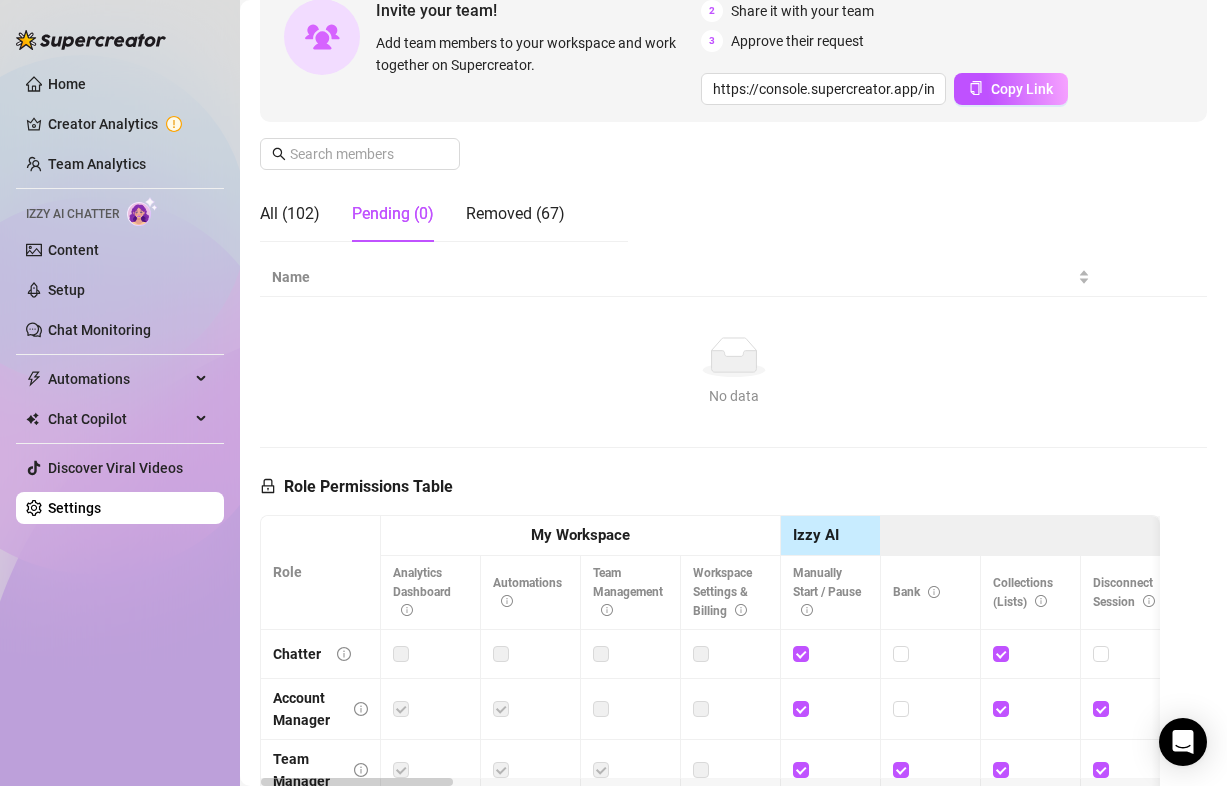 scroll, scrollTop: 0, scrollLeft: 0, axis: both 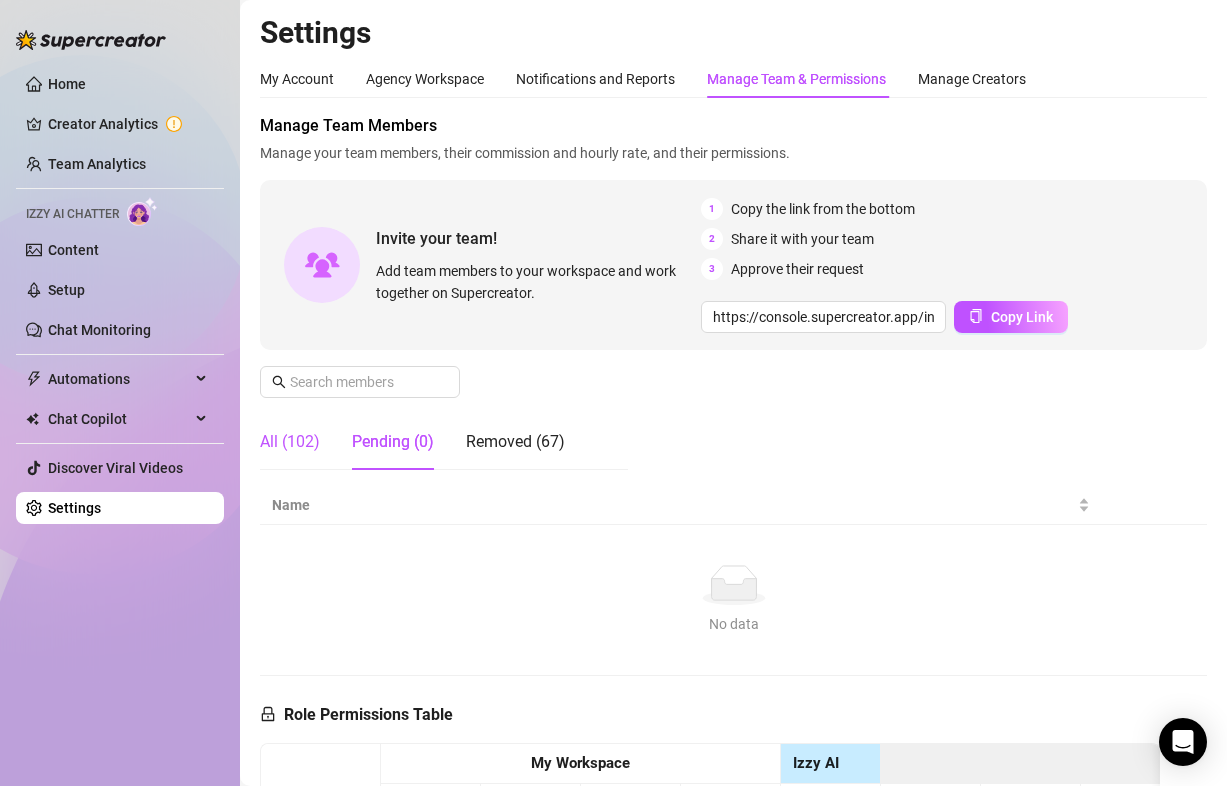 click on "All (102)" at bounding box center [290, 442] 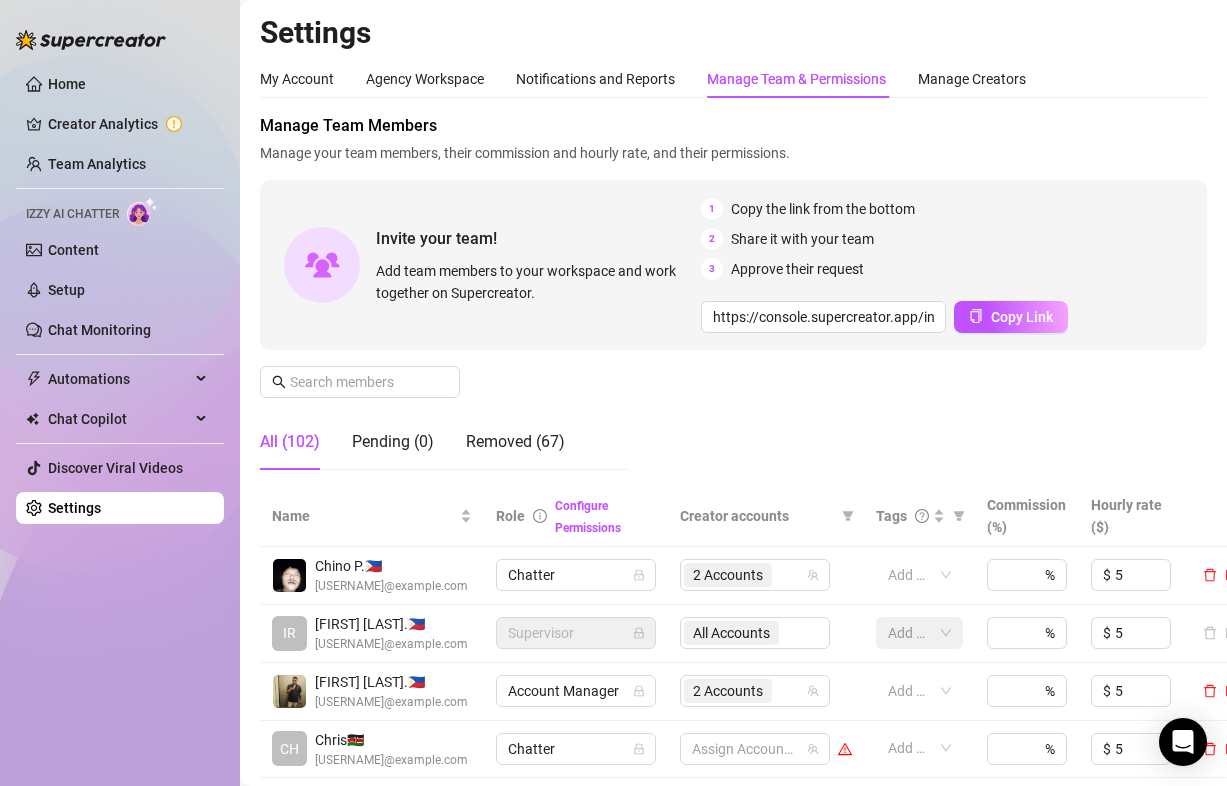 click on "Manage Team Members Manage your team members, their commission and hourly rate, and their permissions. Invite your team! Add team members to your workspace and work together on Supercreator. 1 Copy the link from the bottom 2 Share it with your team 3 Approve their request https://console.supercreator.app/invite?code=bFk8bM3kuyccIPrAjlsc3SHOTdb2&workspace=Verge%20Agency Copy Link All (102) Pending (0) Removed (67)" at bounding box center (733, 300) 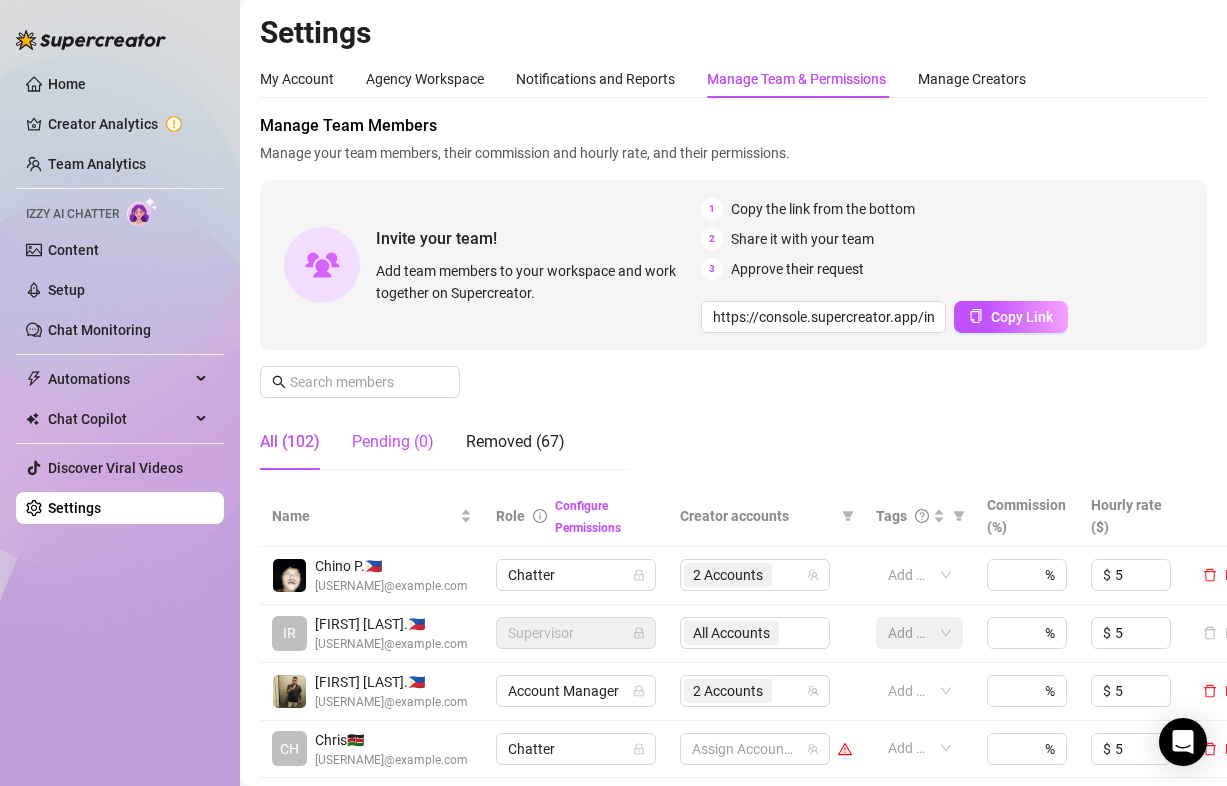 click on "Pending (0)" at bounding box center [393, 442] 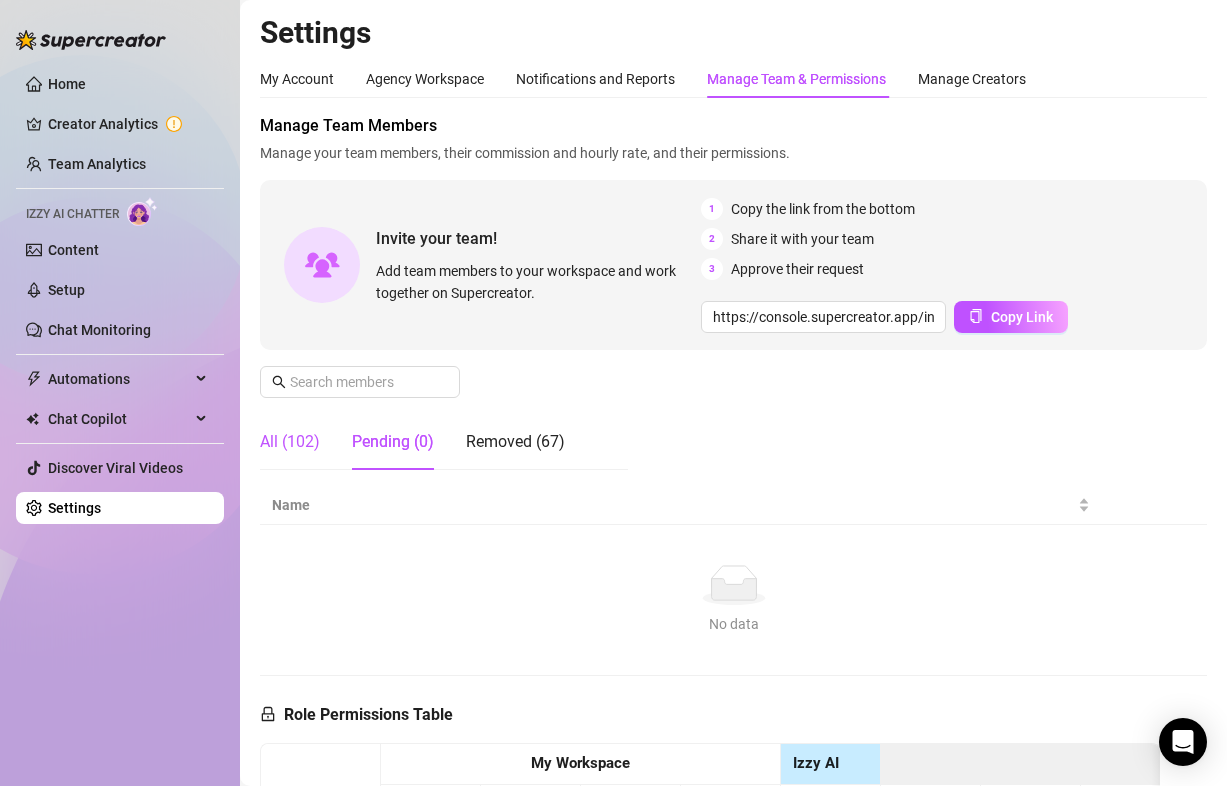 click on "All (102)" at bounding box center (290, 442) 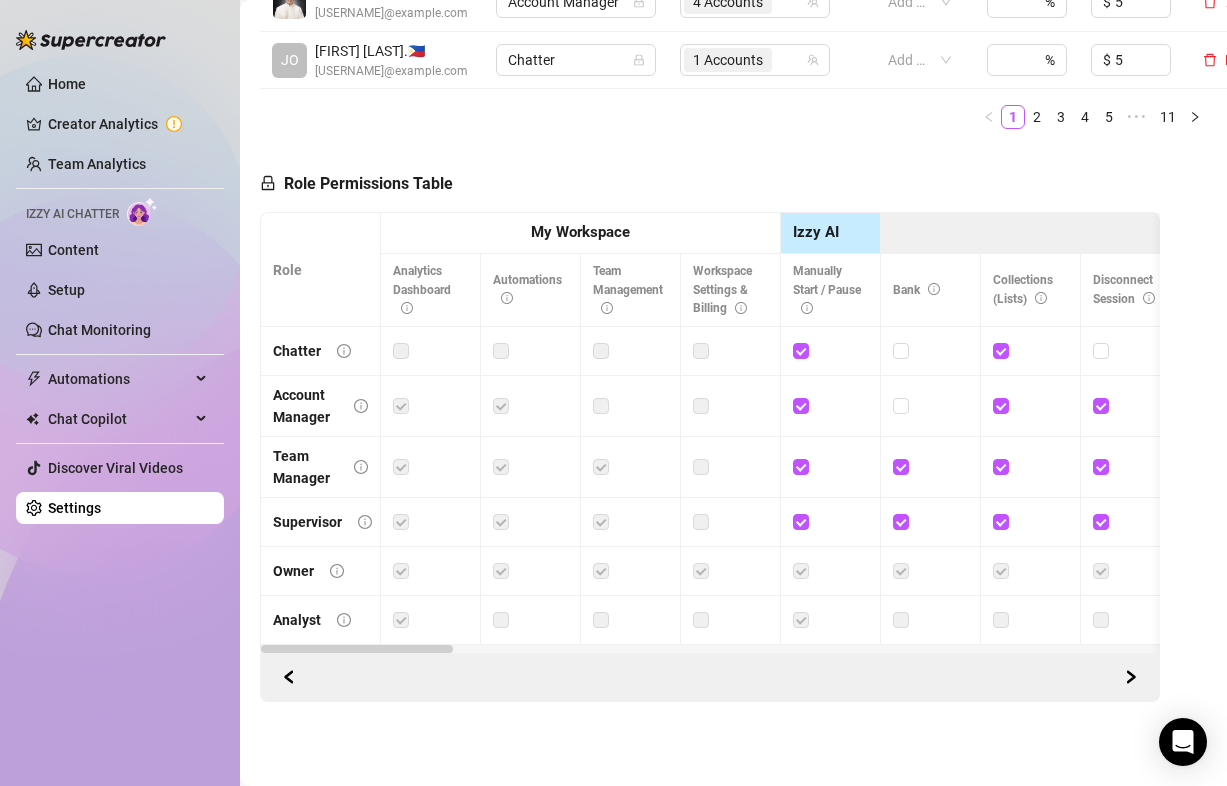 scroll, scrollTop: 0, scrollLeft: 0, axis: both 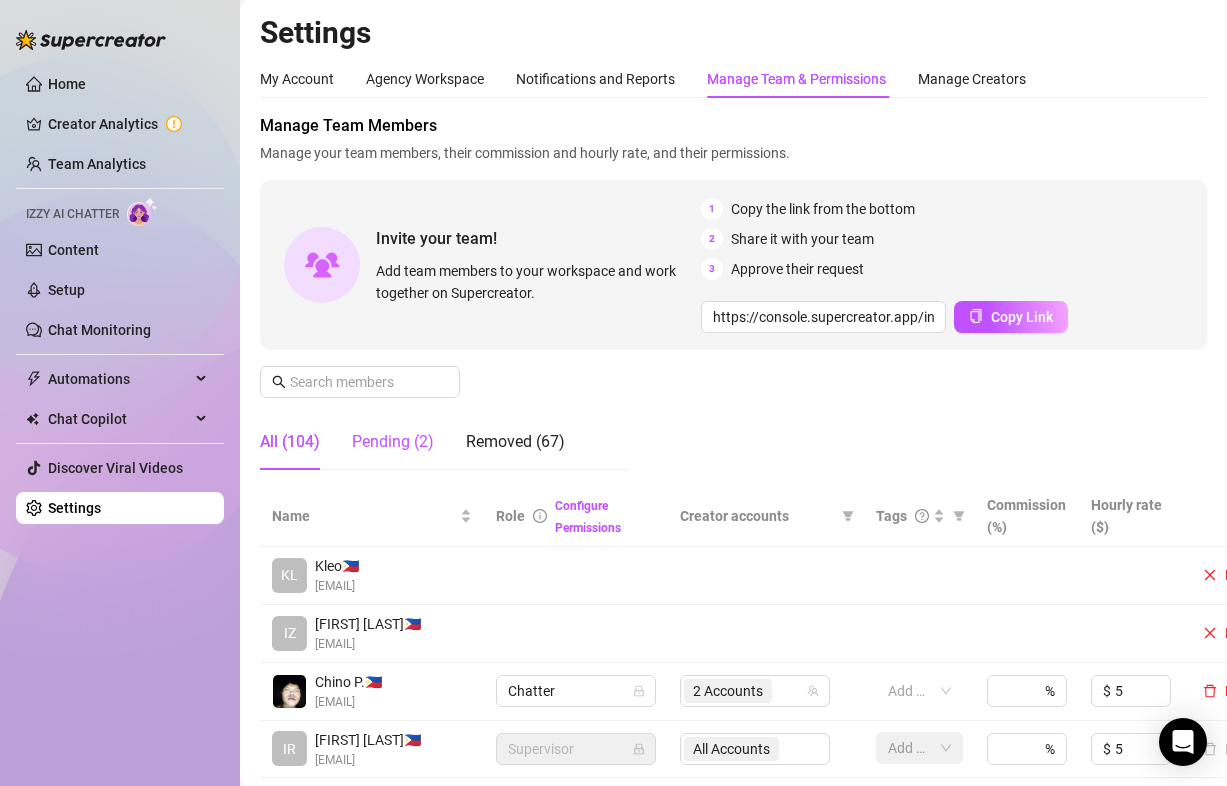 click on "Pending (2)" at bounding box center (393, 442) 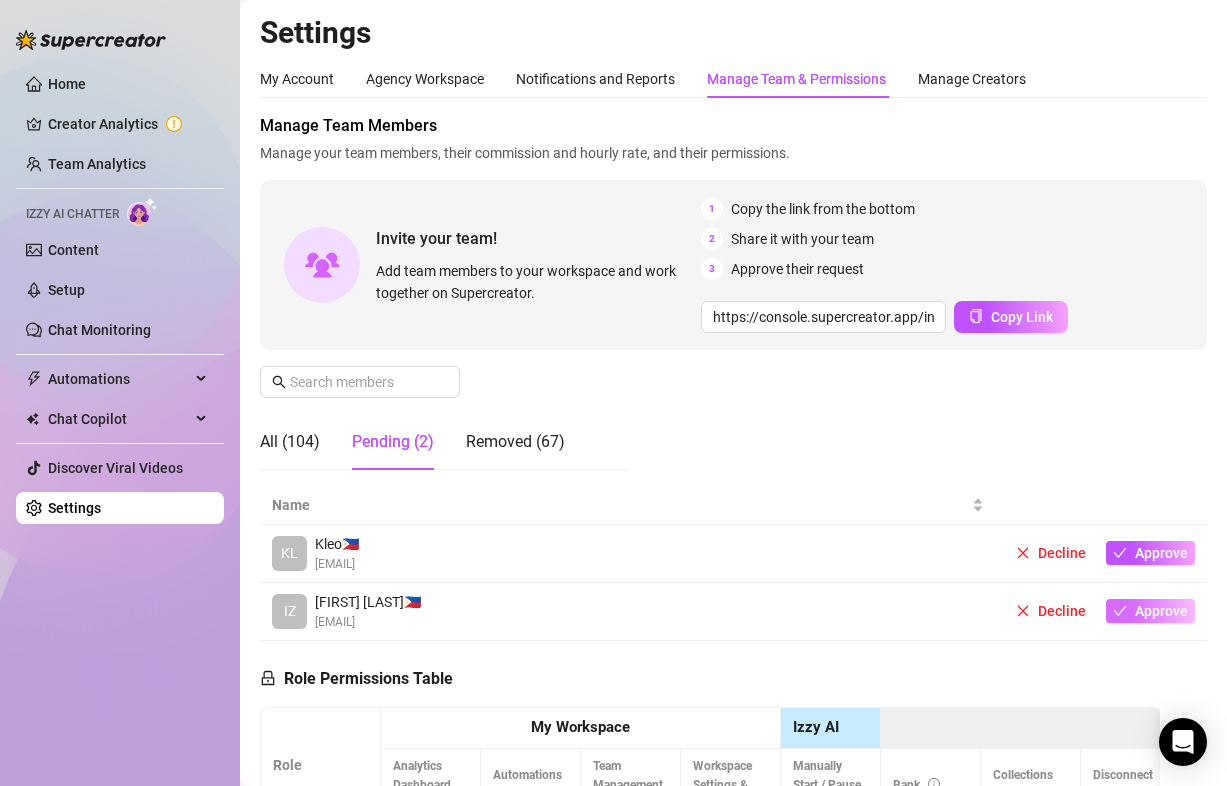 click on "Approve" at bounding box center [1150, 611] 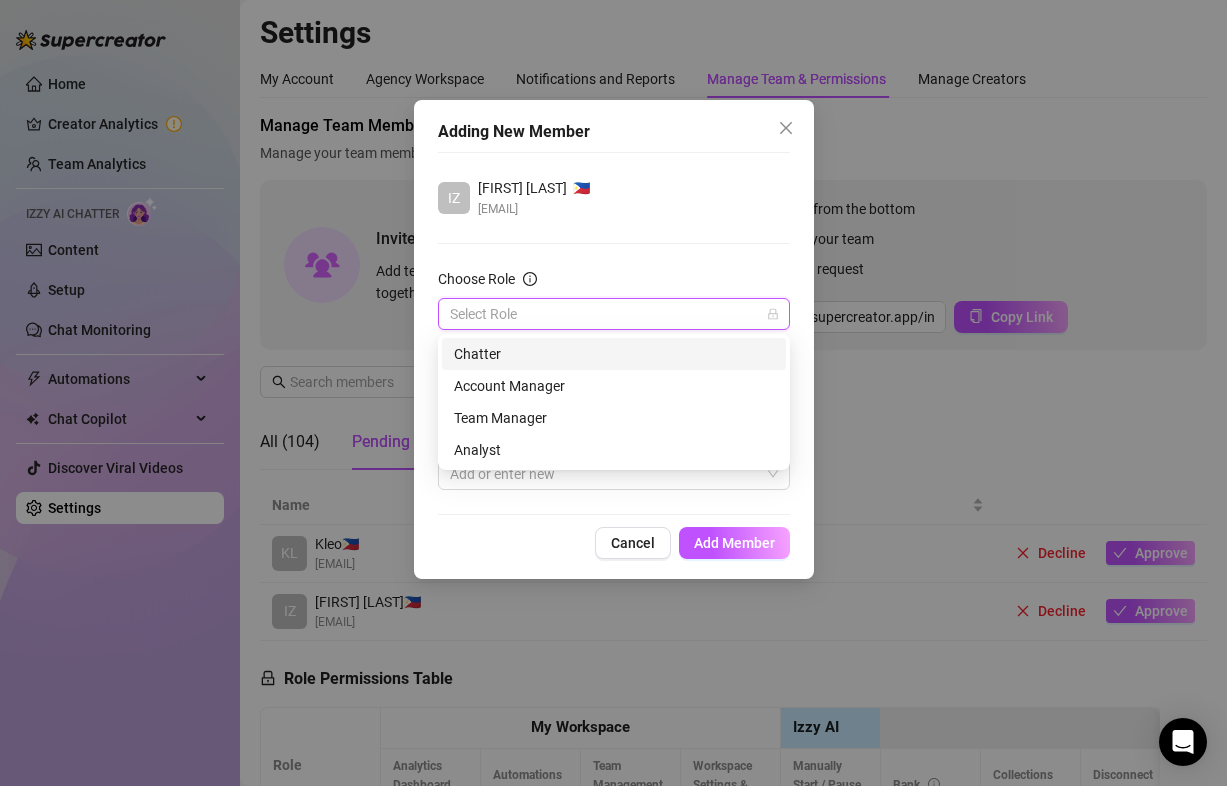 click on "Choose Role" at bounding box center (605, 314) 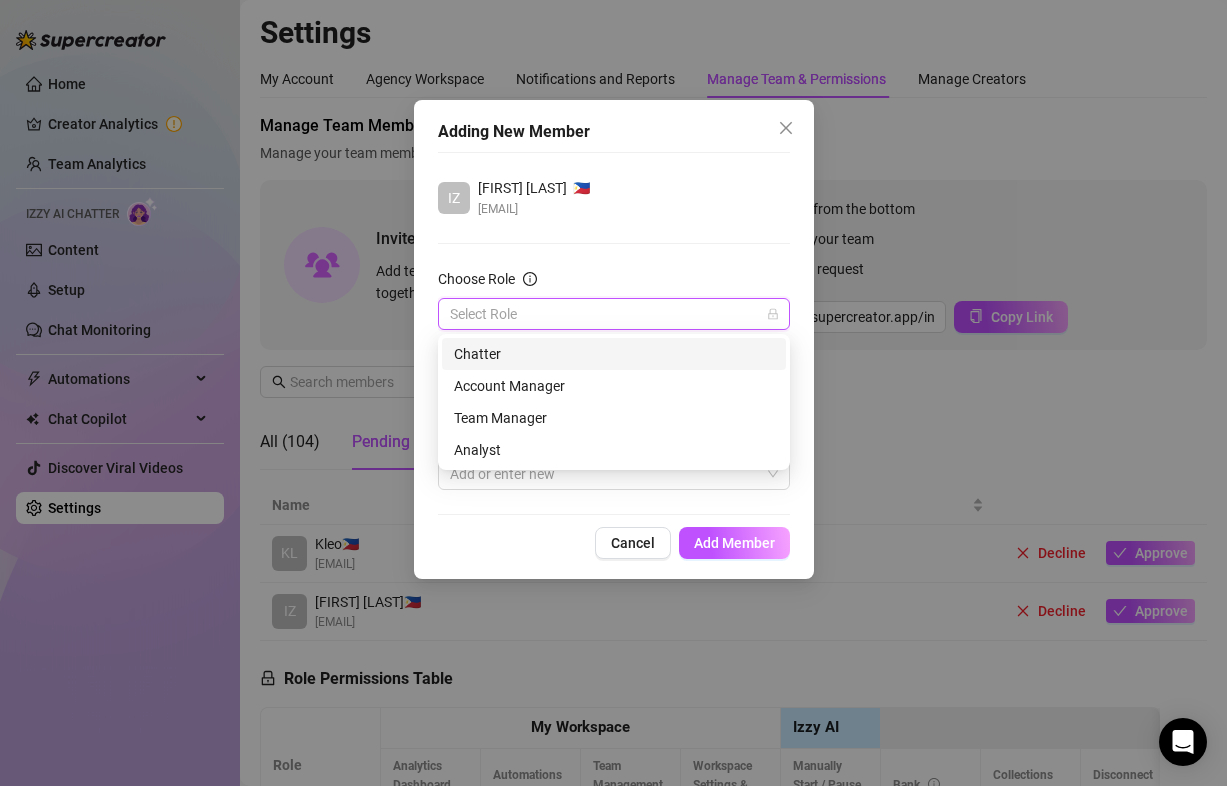 click on "Chatter" at bounding box center (614, 354) 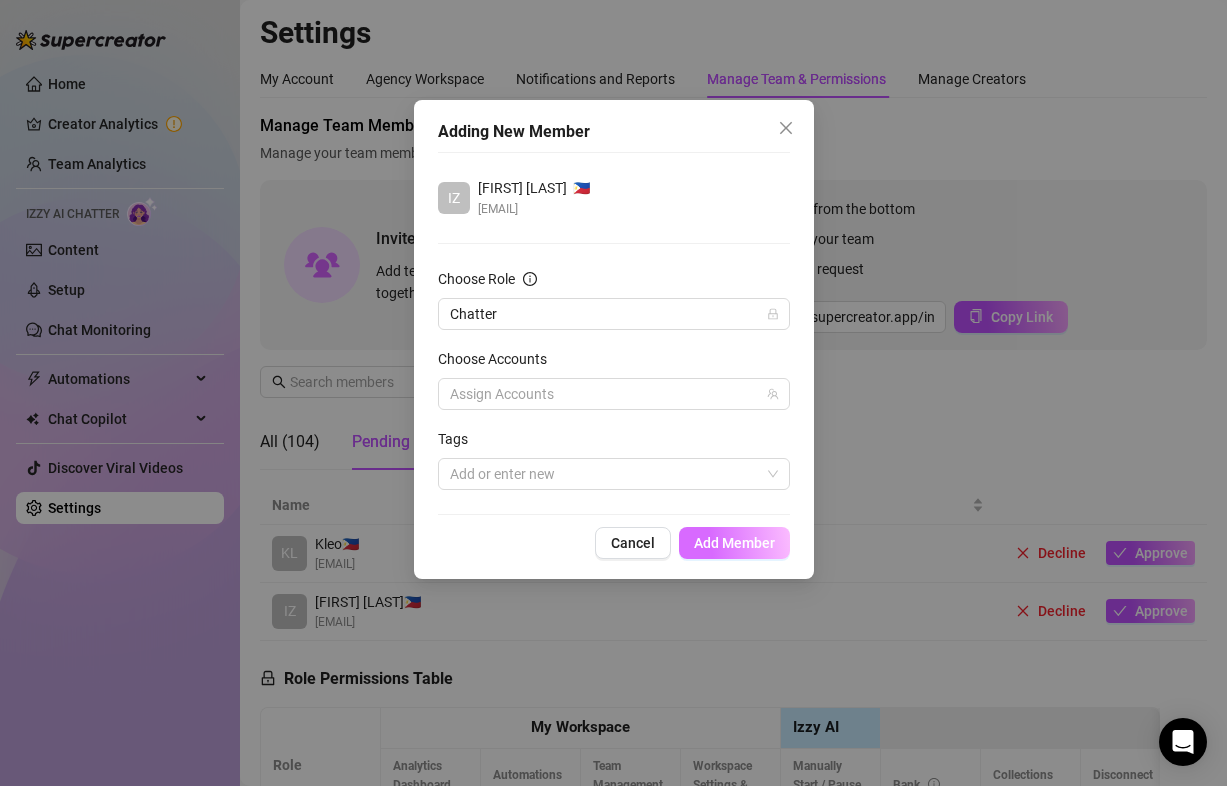 click on "Add Member" at bounding box center [734, 543] 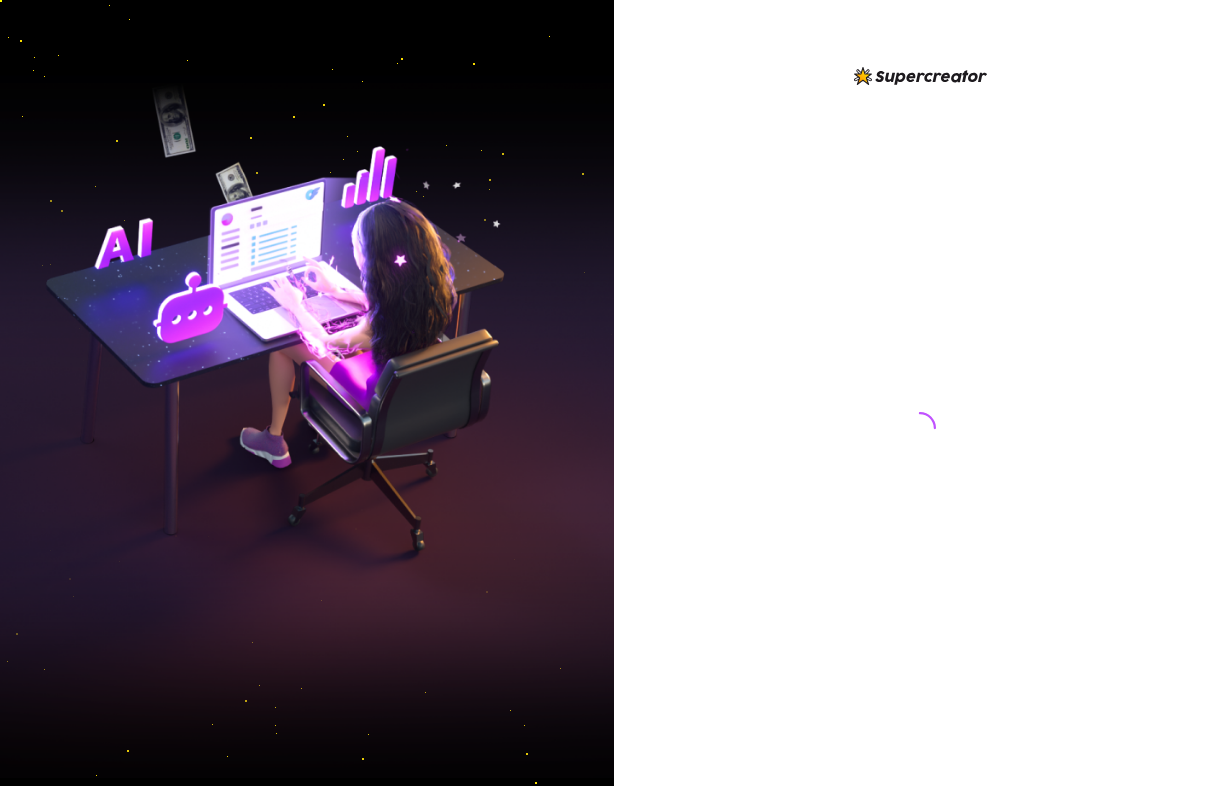 scroll, scrollTop: 0, scrollLeft: 0, axis: both 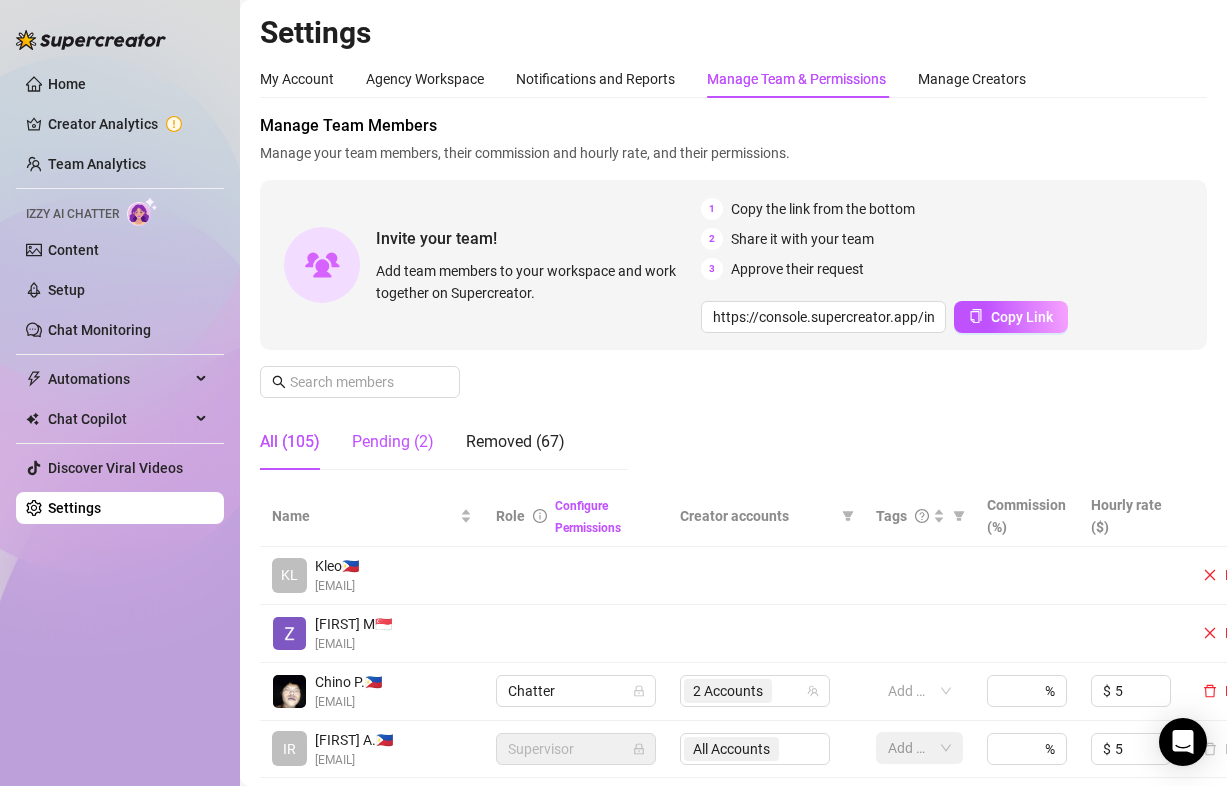 click on "Pending (2)" at bounding box center (393, 442) 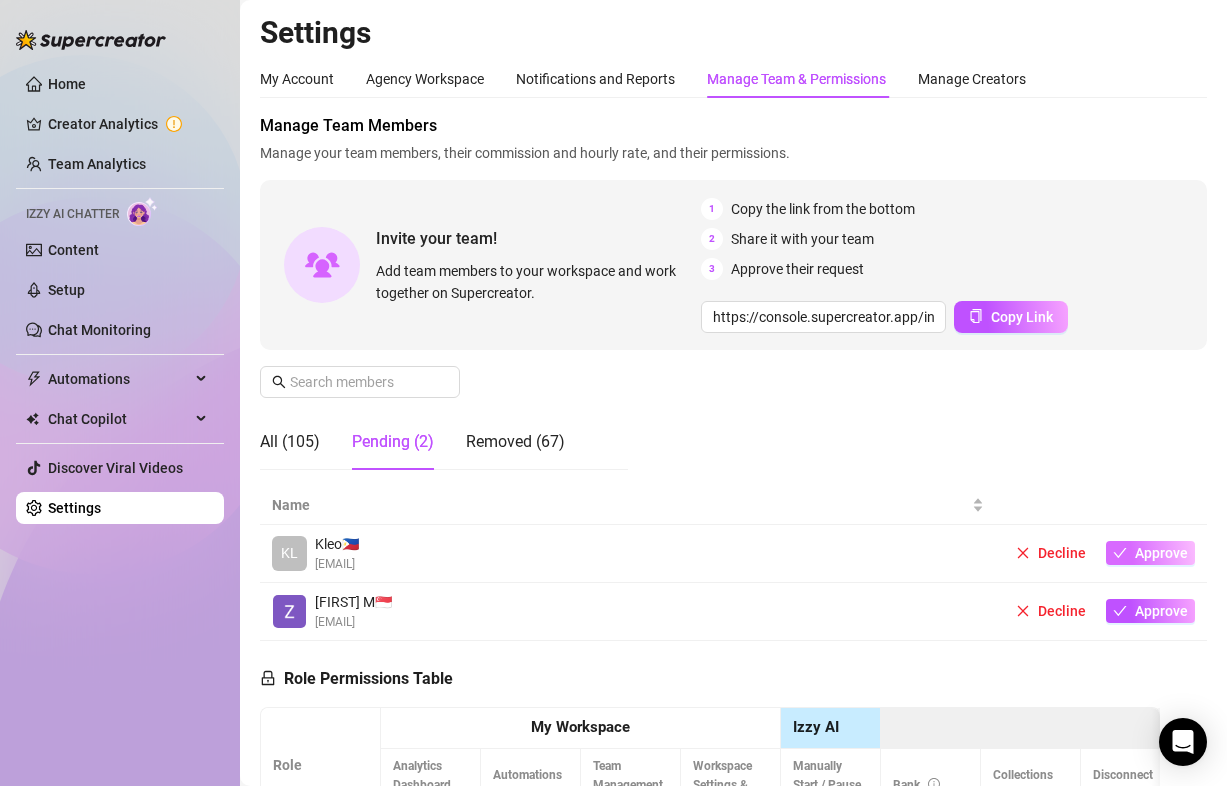 click on "Approve" at bounding box center (1161, 553) 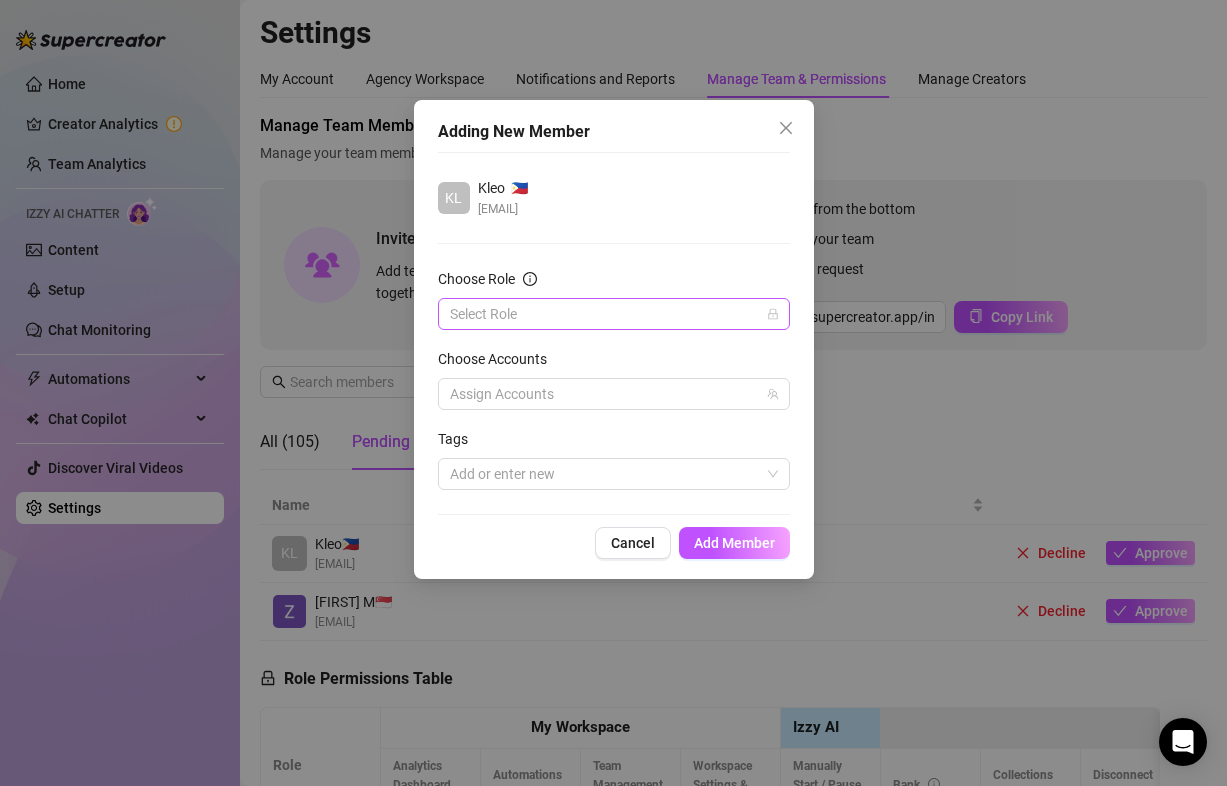 click 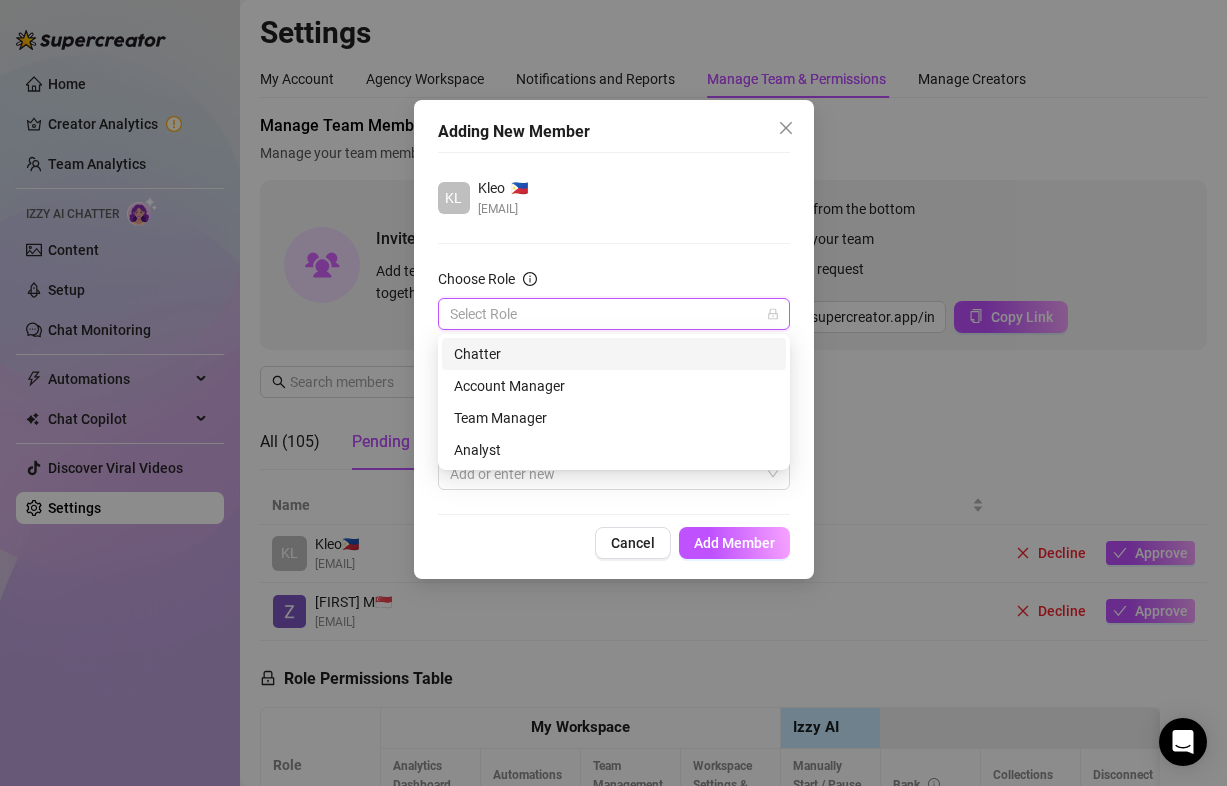 click on "Chatter" at bounding box center (614, 354) 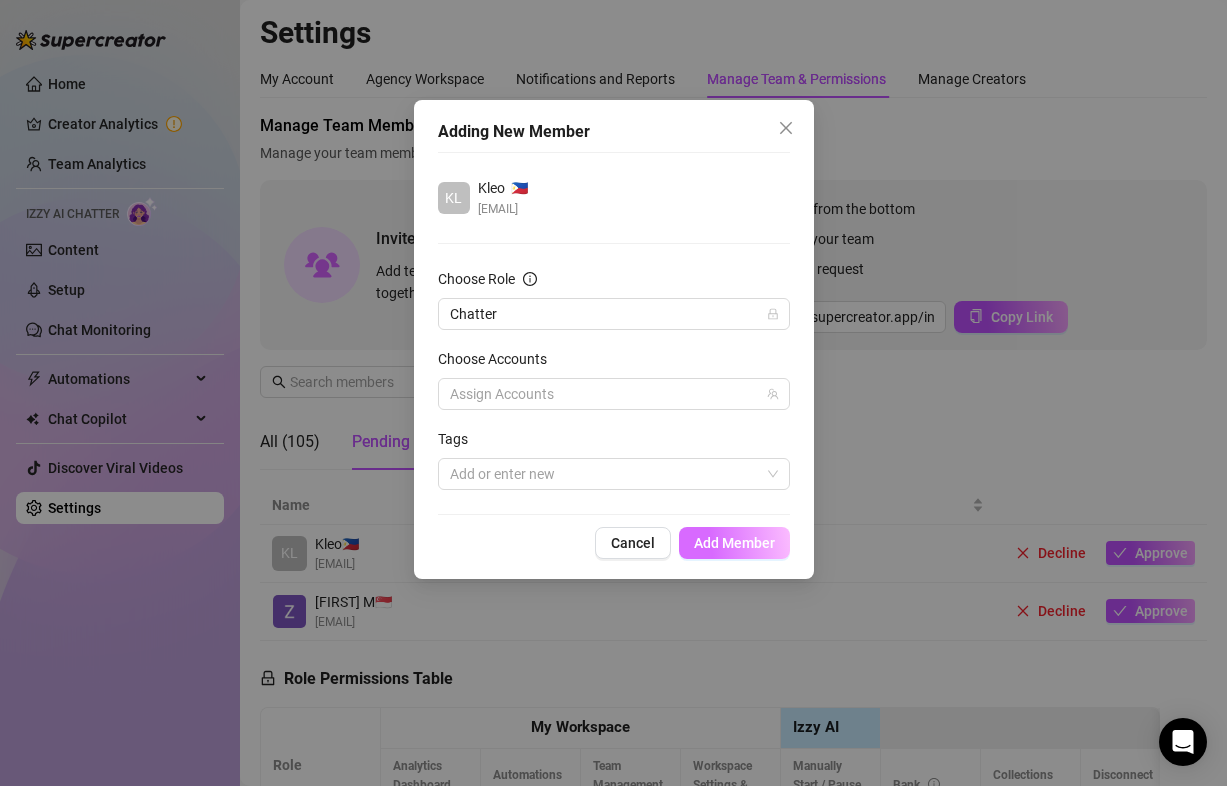 click on "Add Member" at bounding box center [734, 543] 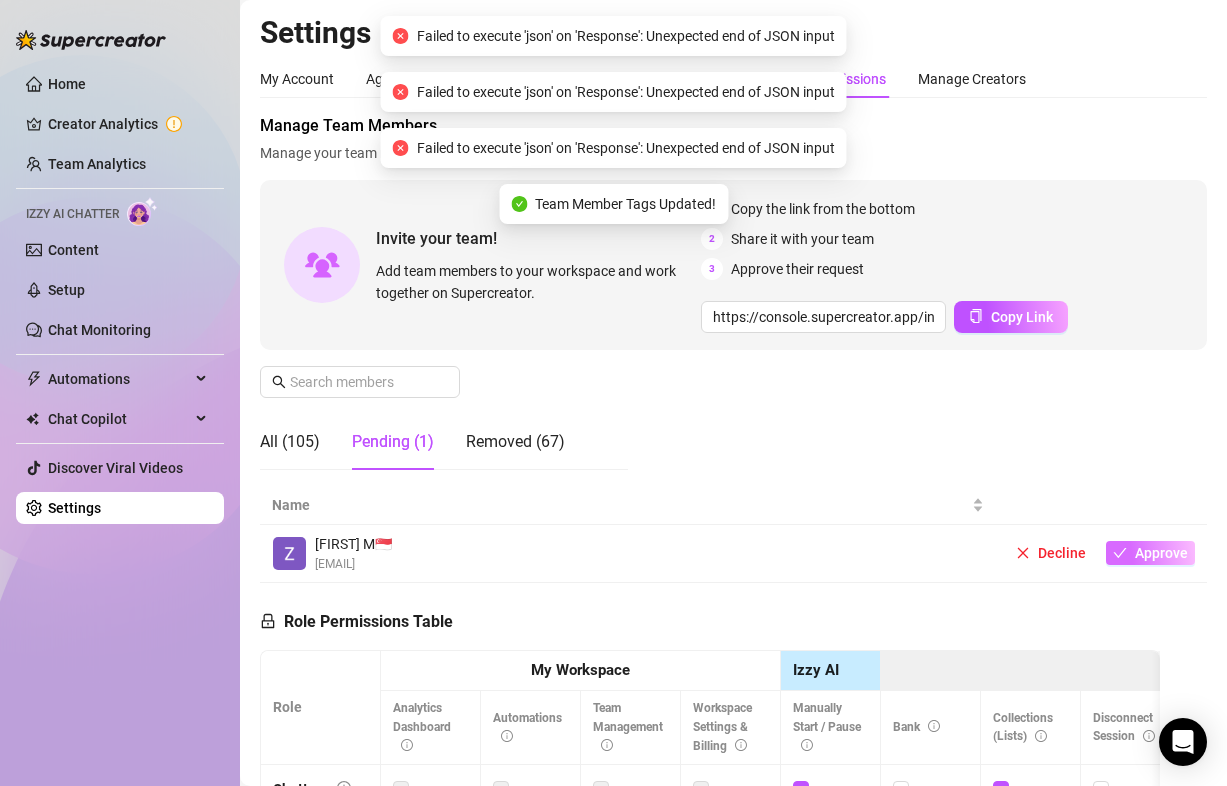 click on "Approve" at bounding box center [1161, 553] 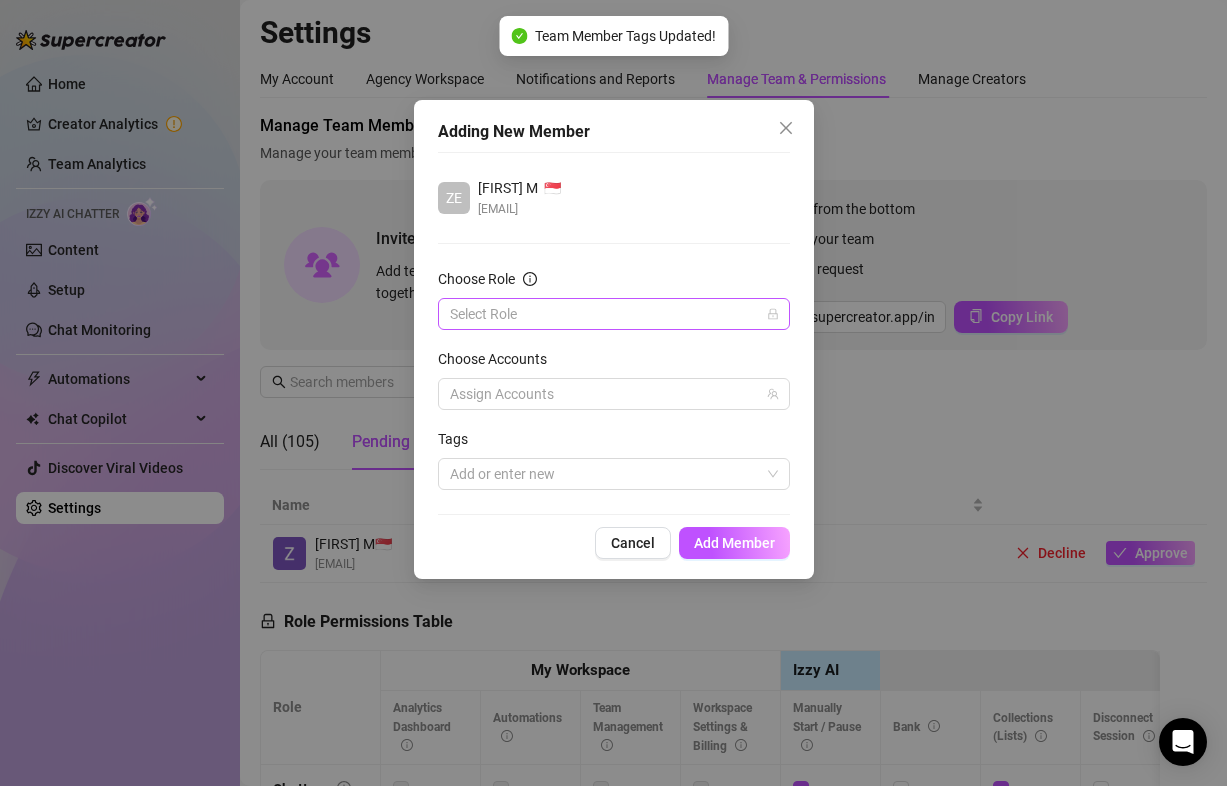 click on "Choose Role" at bounding box center (605, 314) 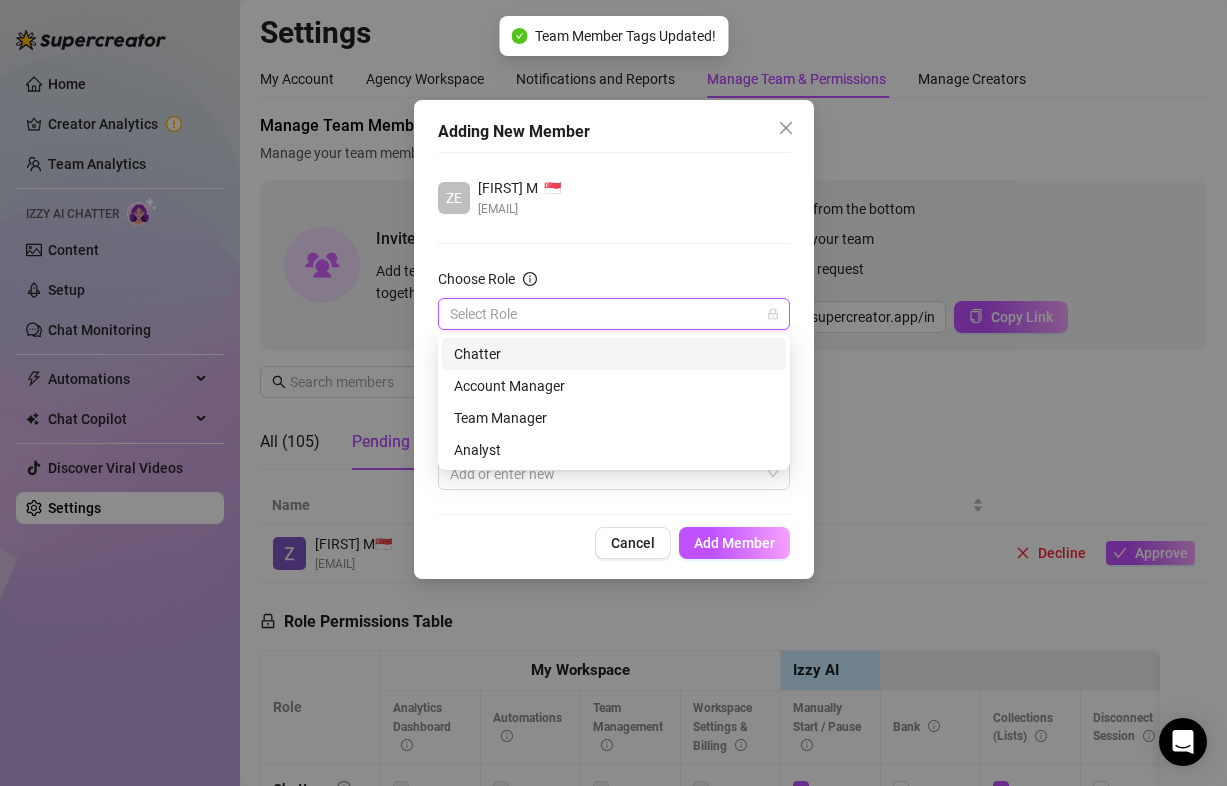 click on "Chatter" at bounding box center [614, 354] 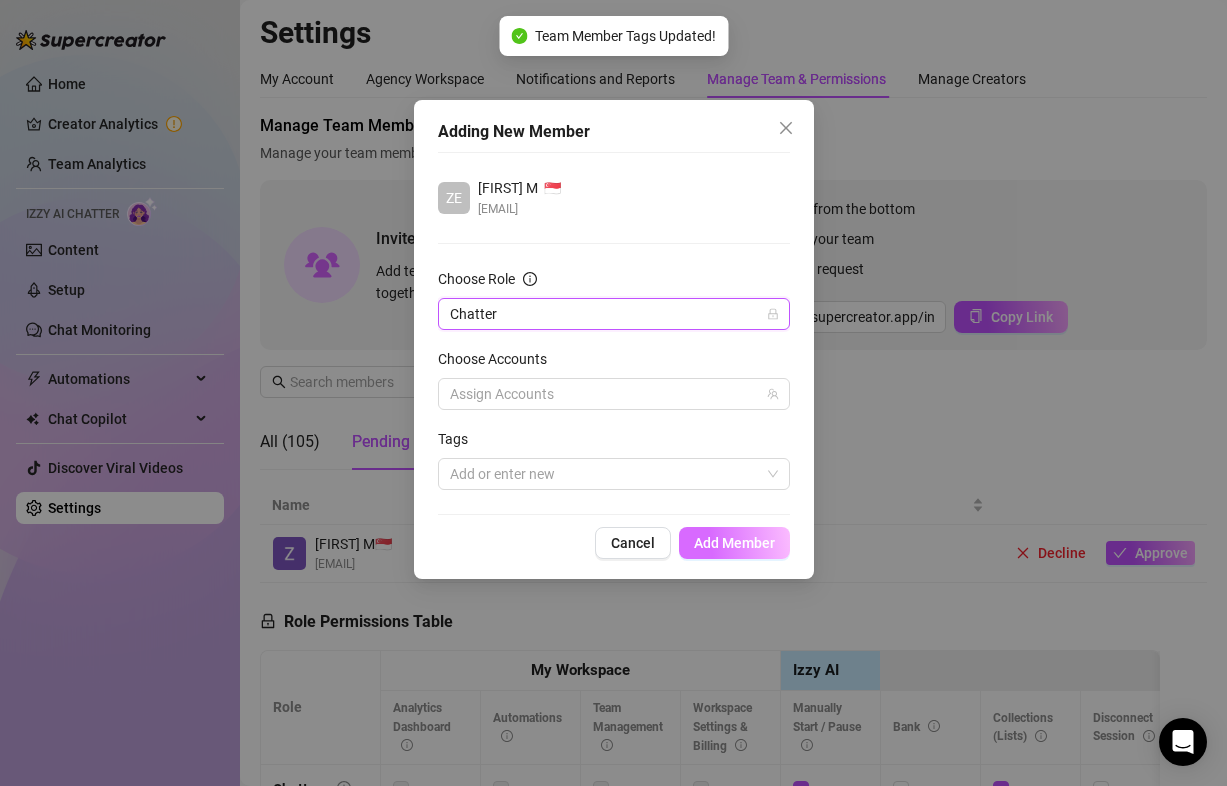 click on "Add Member" at bounding box center (734, 543) 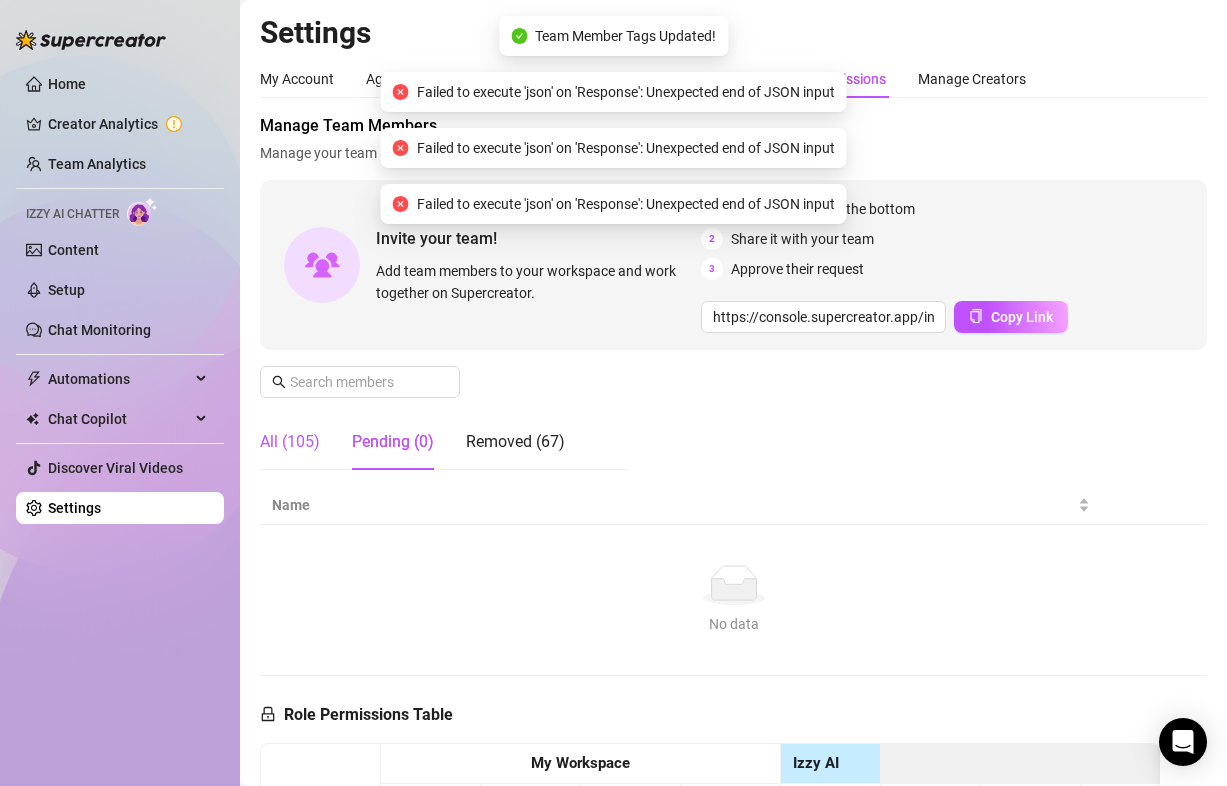 click on "All (105)" at bounding box center (290, 442) 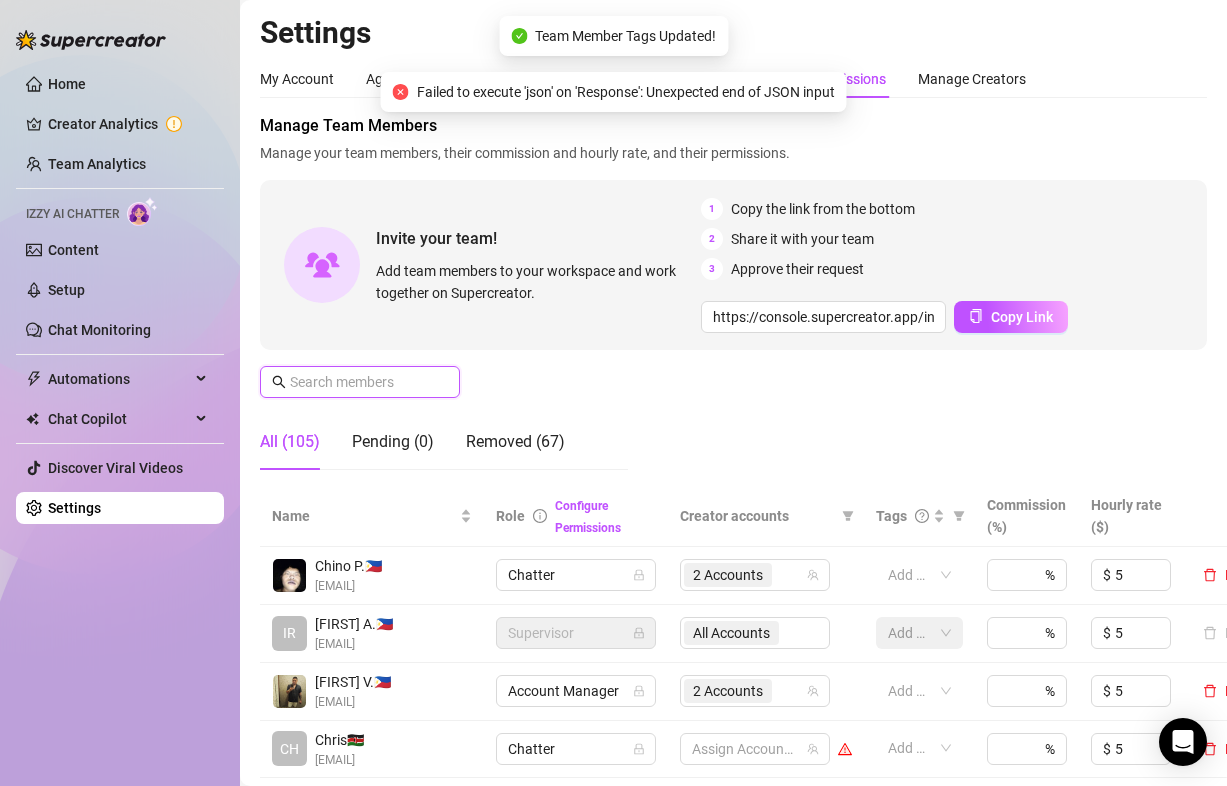 click at bounding box center (361, 382) 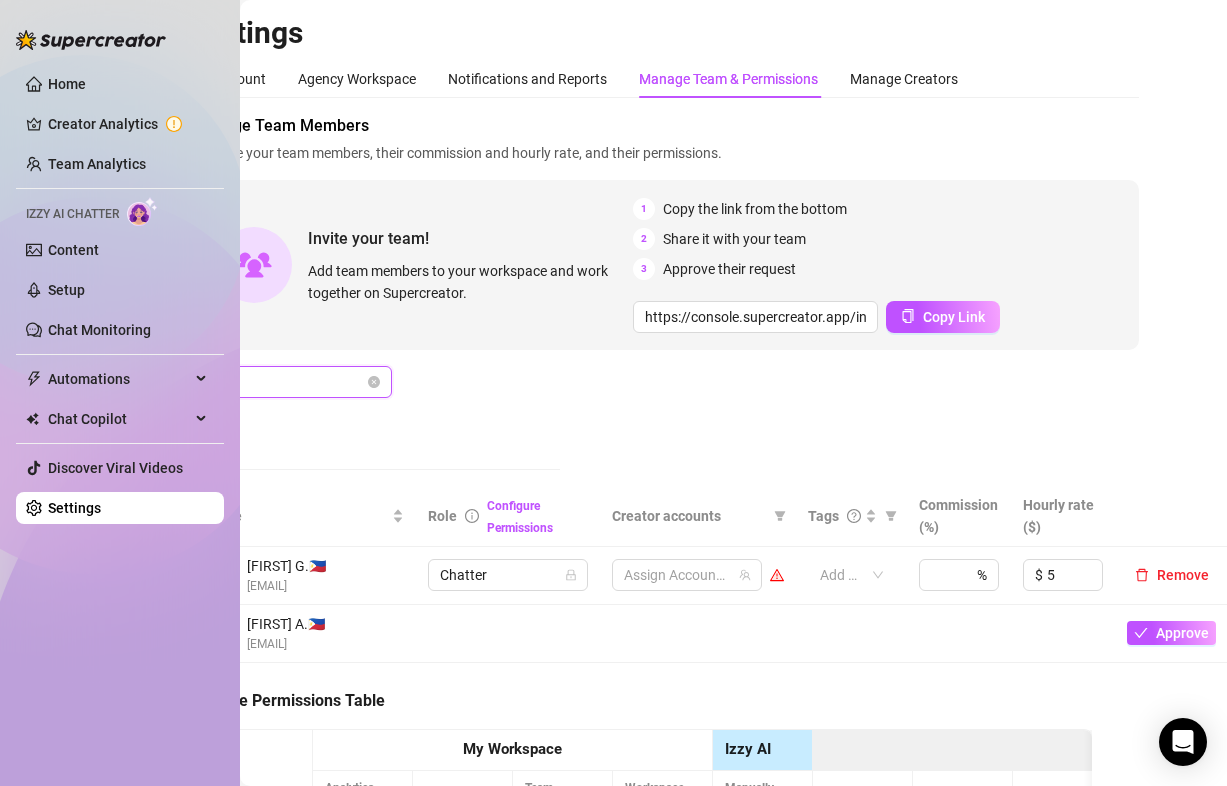 scroll, scrollTop: 0, scrollLeft: 0, axis: both 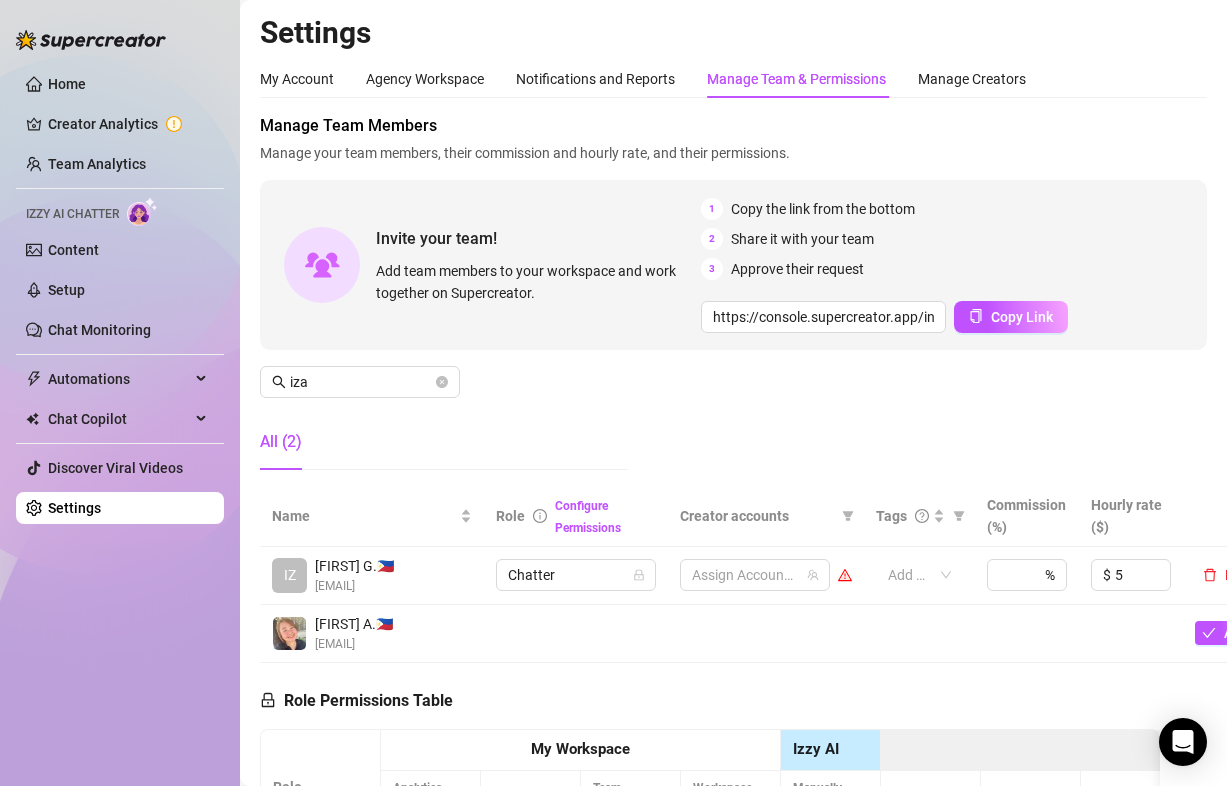 click on "Manage Team Members Manage your team members, their commission and hourly rate, and their permissions. Invite your team! Add team members to your workspace and work together on Supercreator. 1 Copy the link from the bottom 2 Share it with your team 3 Approve their request https://console.supercreator.app/invite?code=bFk8bM3kuyccIPrAjlsc3SHOTdb2&workspace=Verge%20Agency Copy Link iza All (2)" at bounding box center [733, 300] 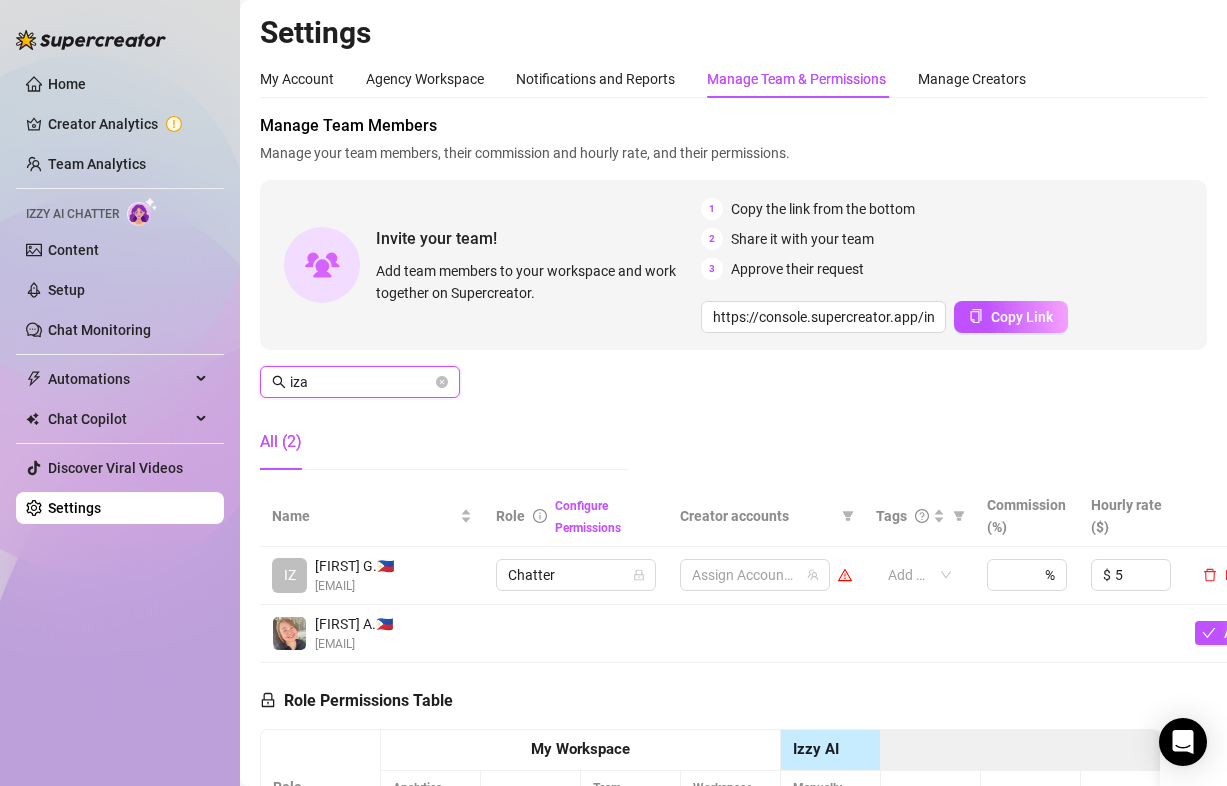 click on "iza" at bounding box center [361, 382] 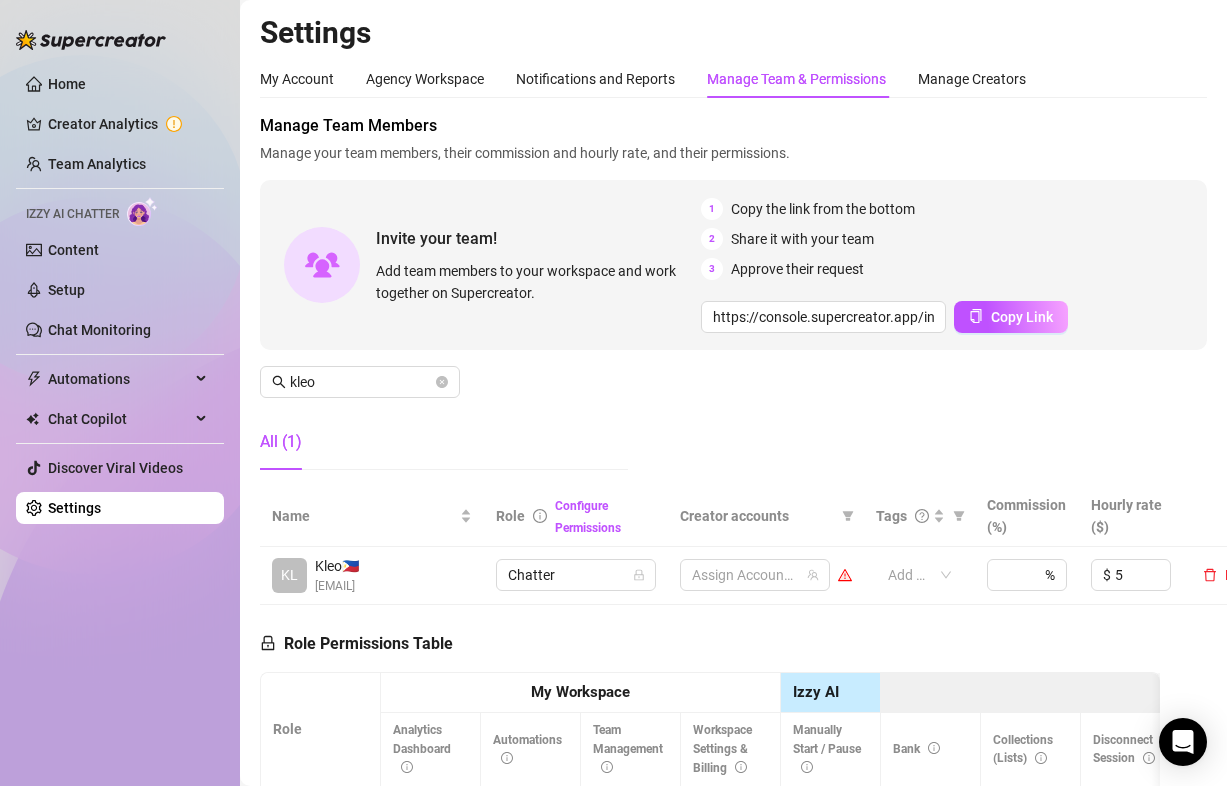 drag, startPoint x: 444, startPoint y: 582, endPoint x: 314, endPoint y: 593, distance: 130.46455 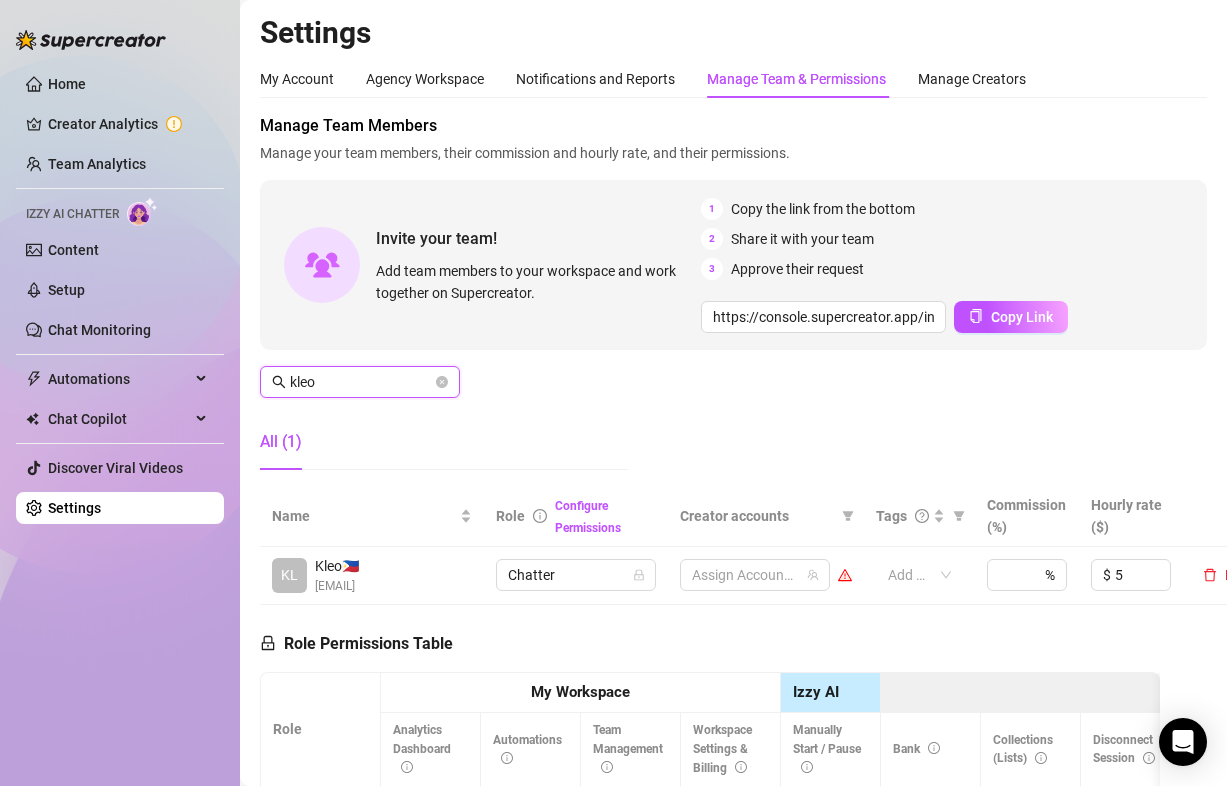 click on "kleo" at bounding box center (361, 382) 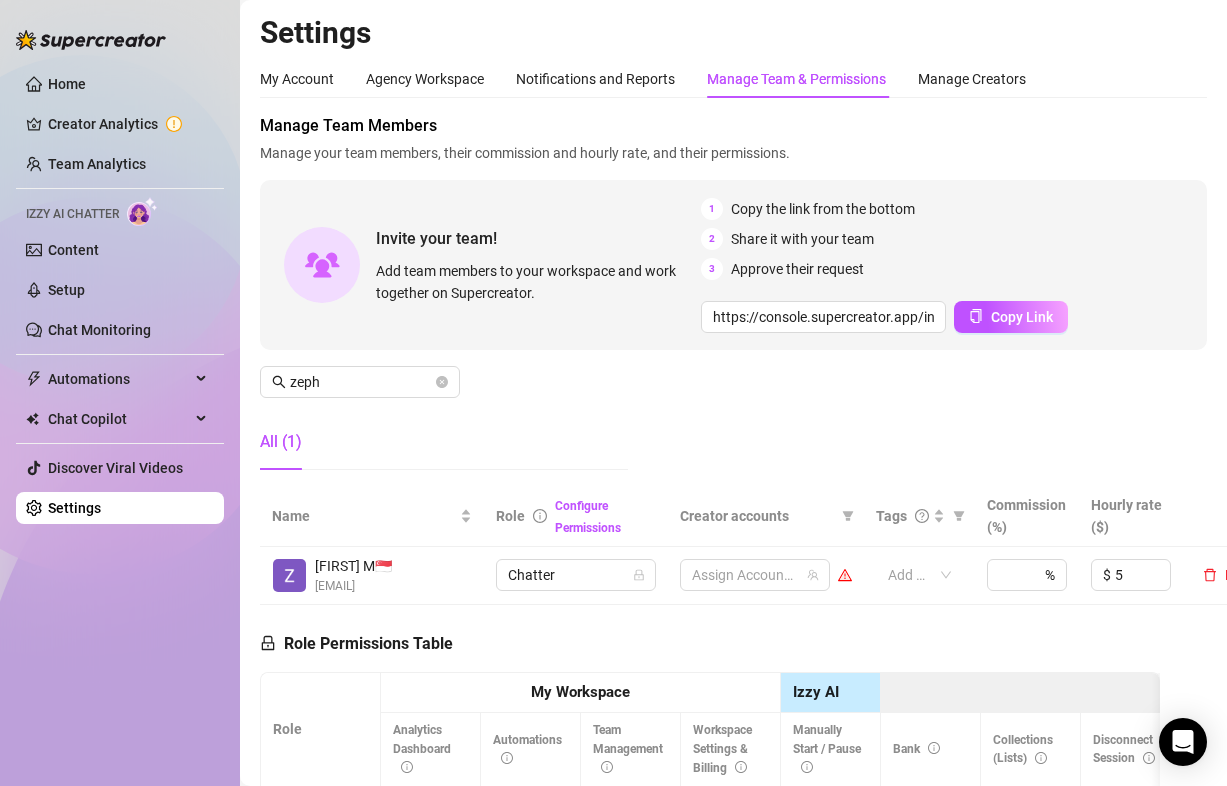 drag, startPoint x: 465, startPoint y: 590, endPoint x: 316, endPoint y: 592, distance: 149.01343 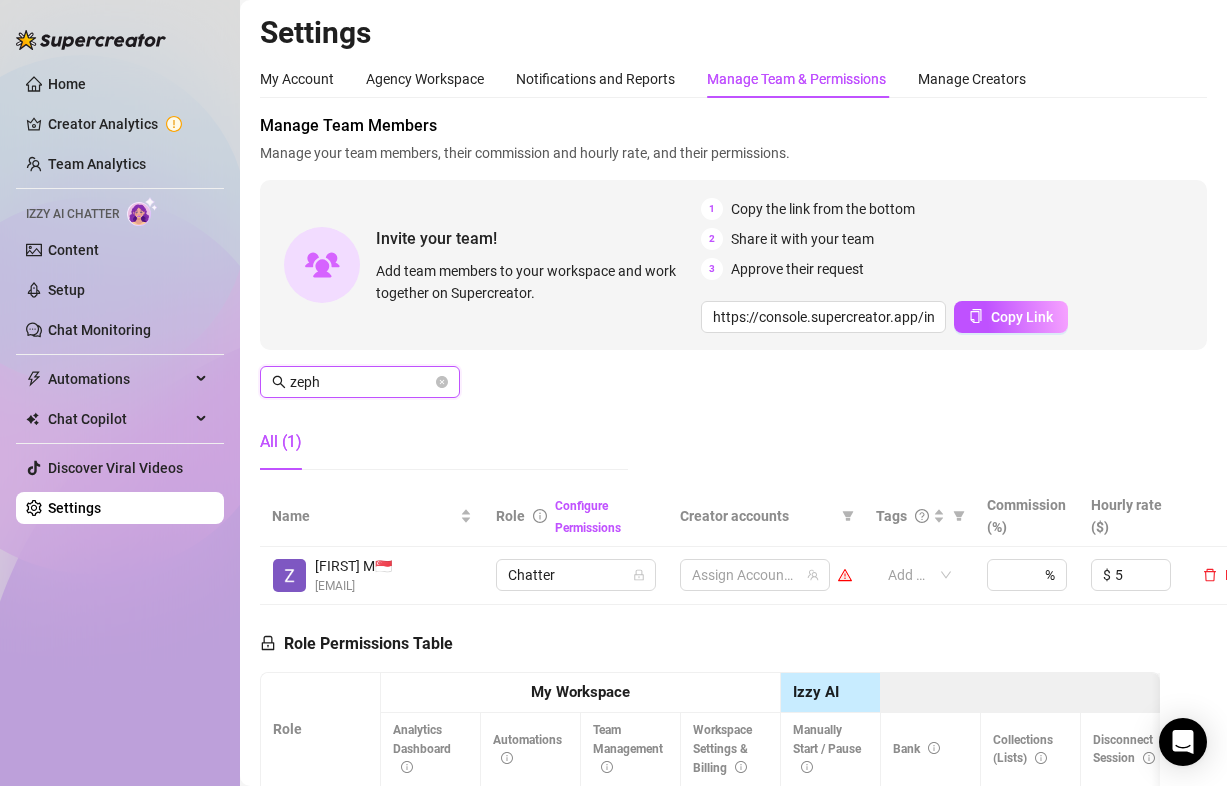 click on "zeph" at bounding box center (361, 382) 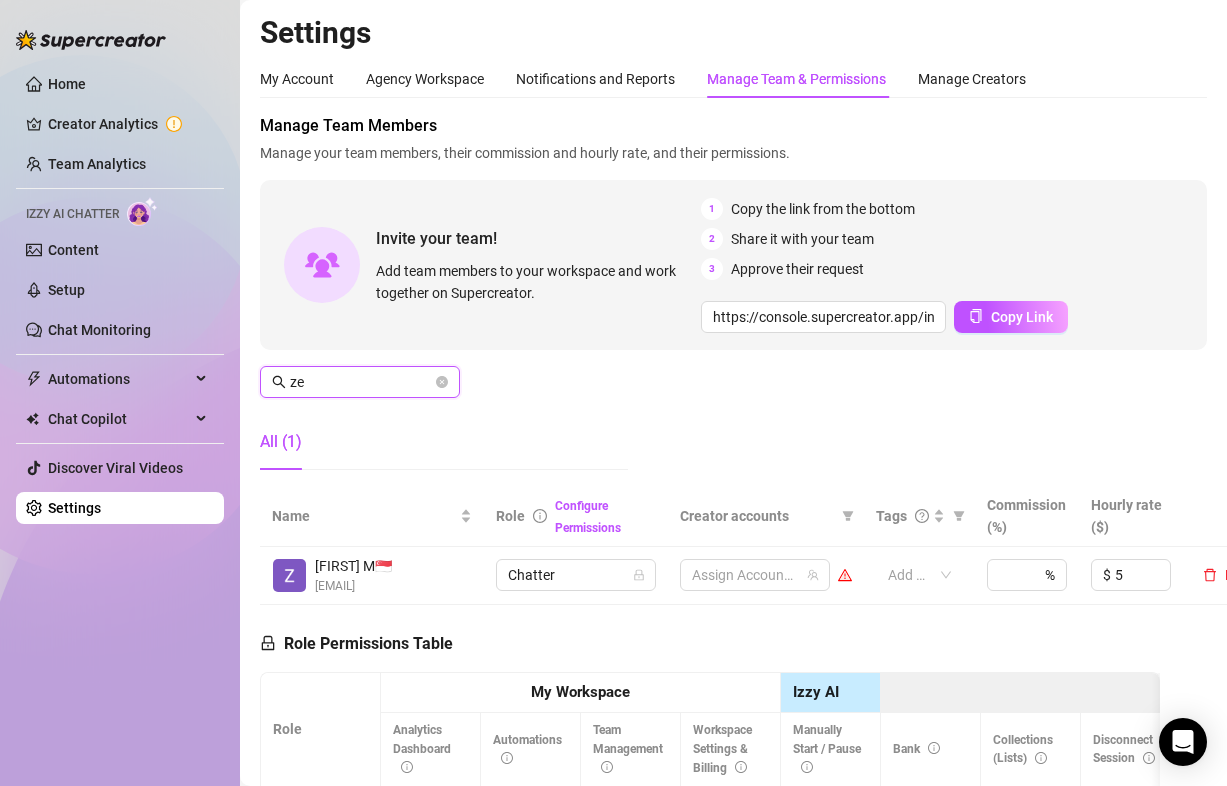 type on "z" 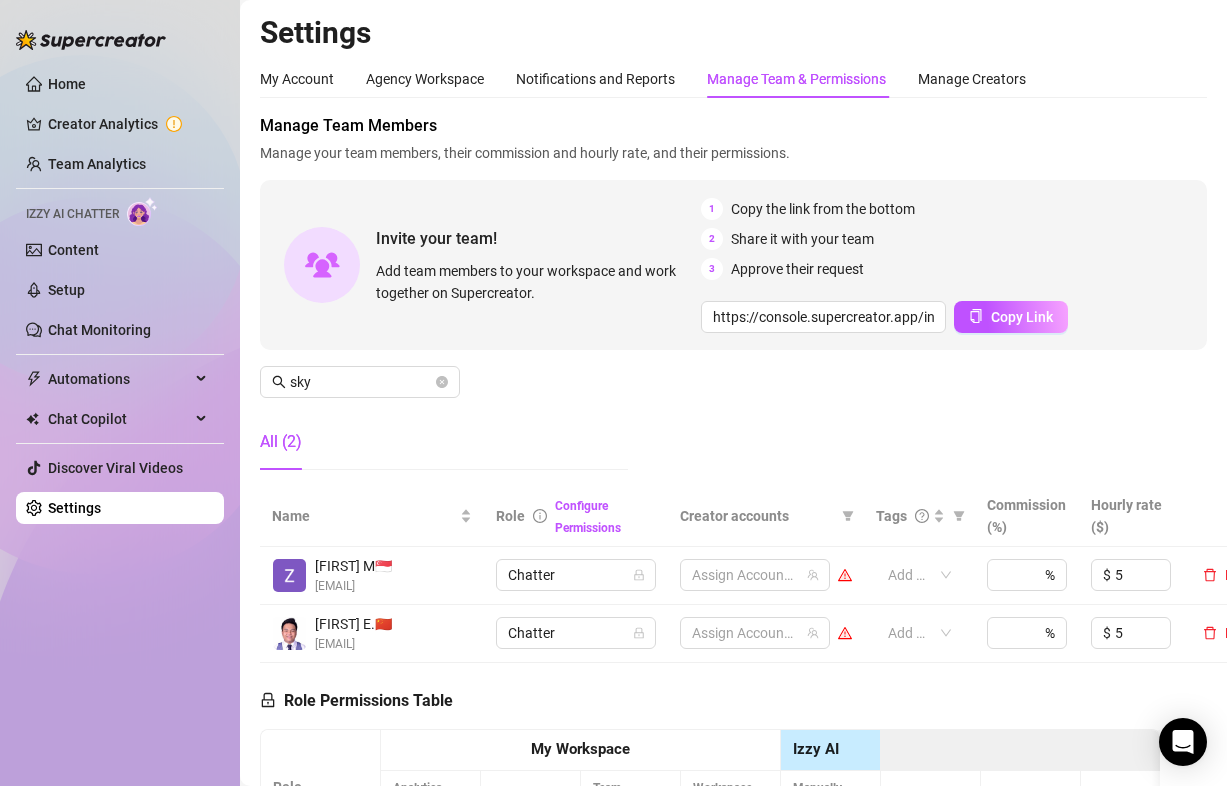drag, startPoint x: 466, startPoint y: 645, endPoint x: 316, endPoint y: 649, distance: 150.05333 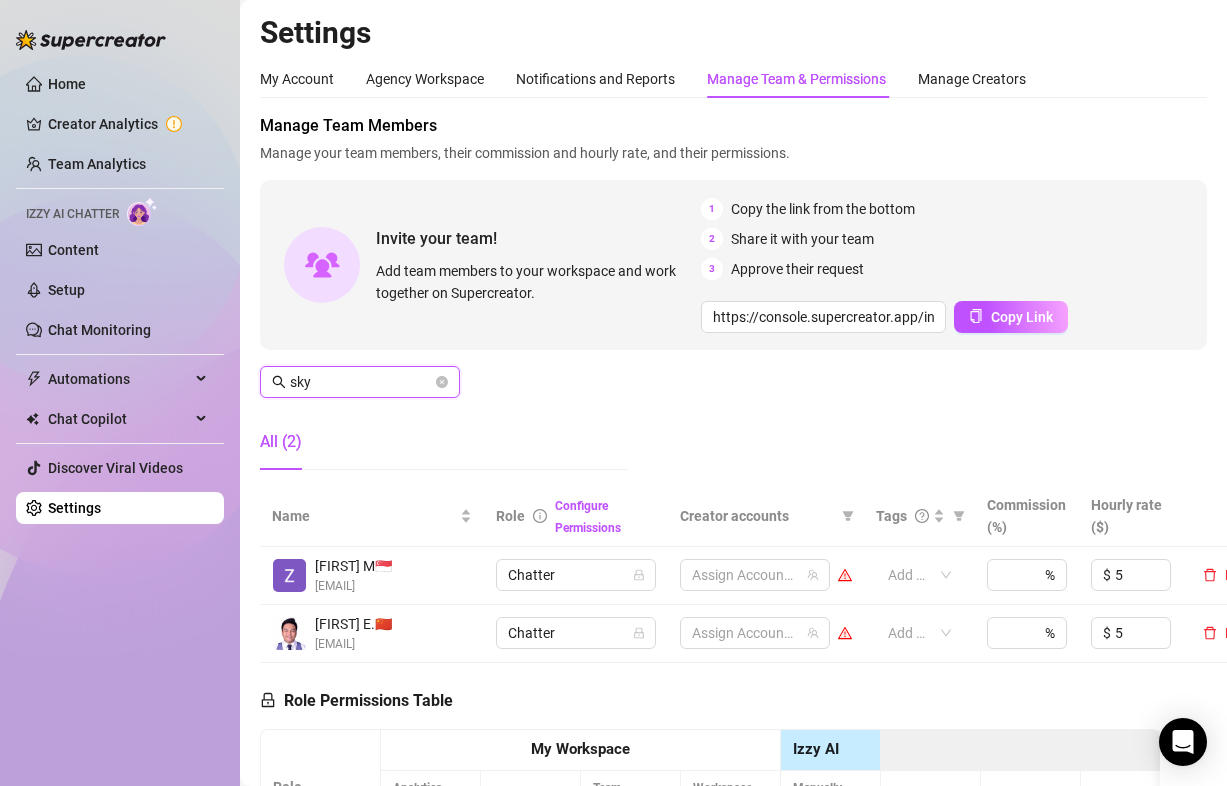 click on "sky" at bounding box center [361, 382] 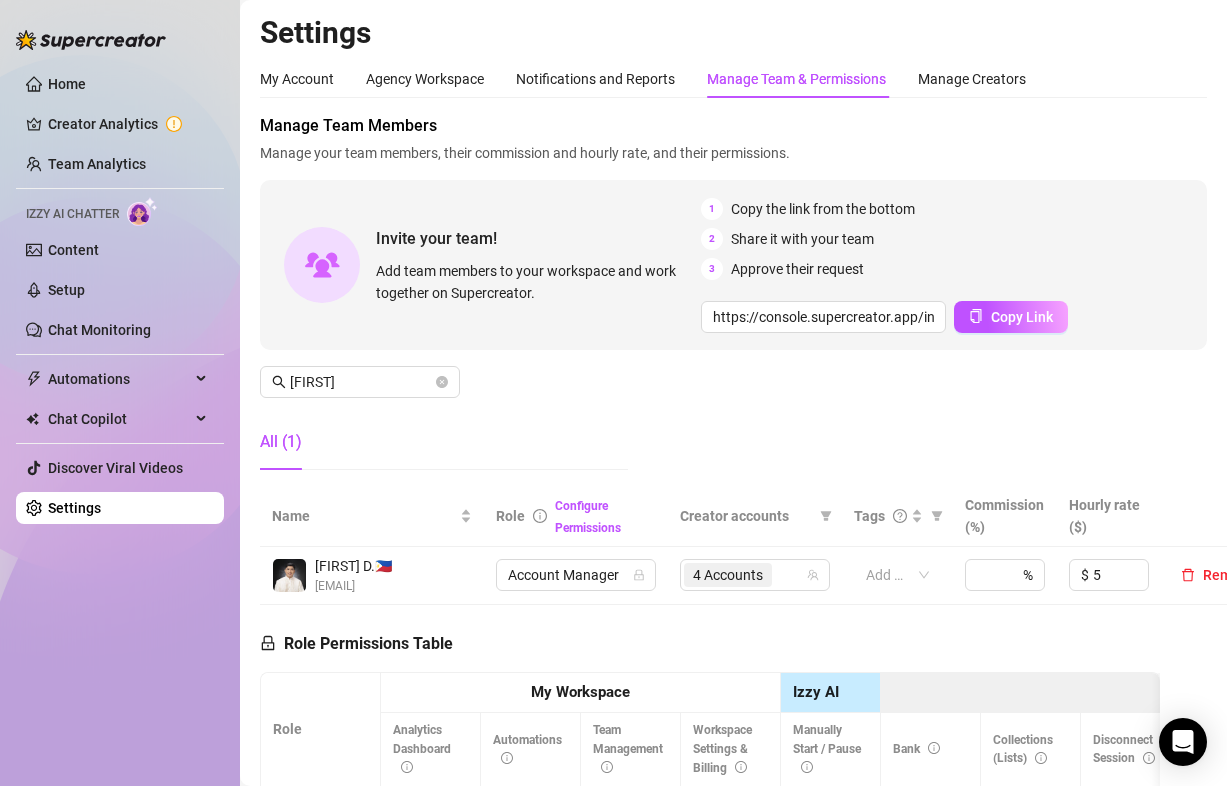 drag, startPoint x: 340, startPoint y: 603, endPoint x: 318, endPoint y: 584, distance: 29.068884 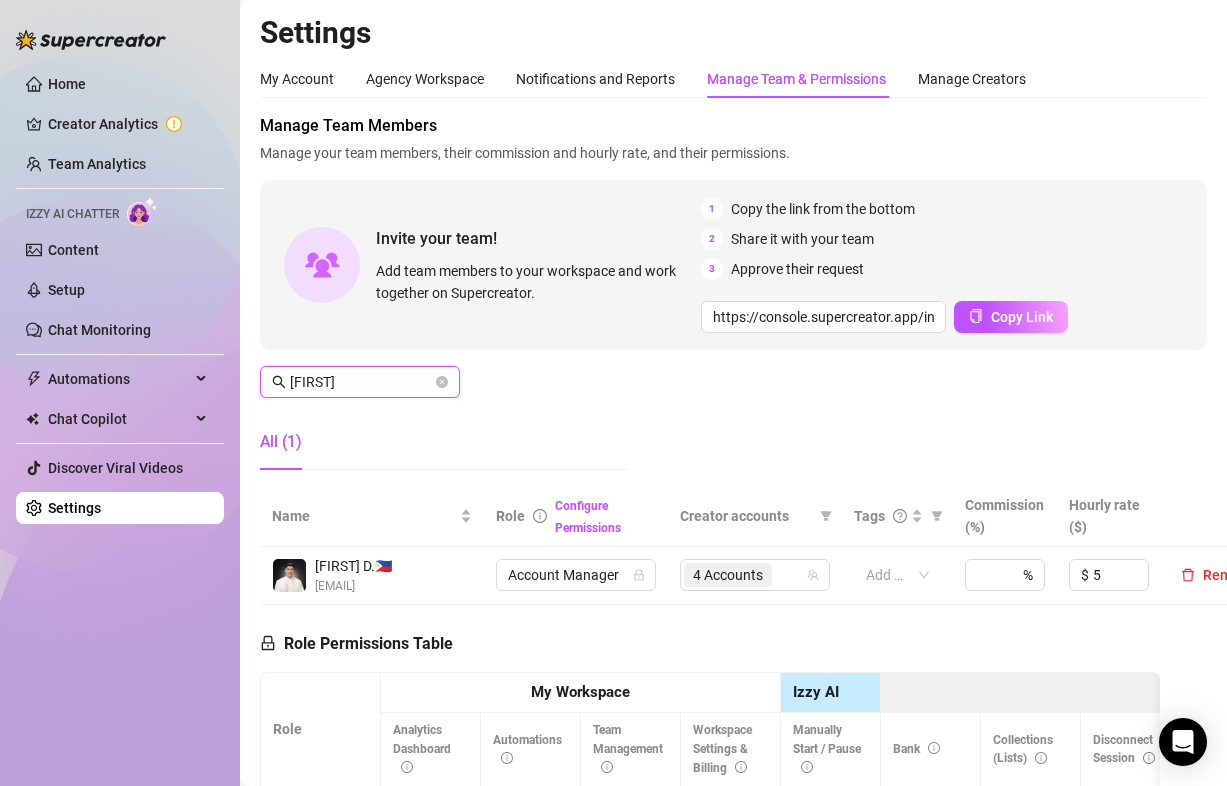 click on "[FIRST]" at bounding box center (361, 382) 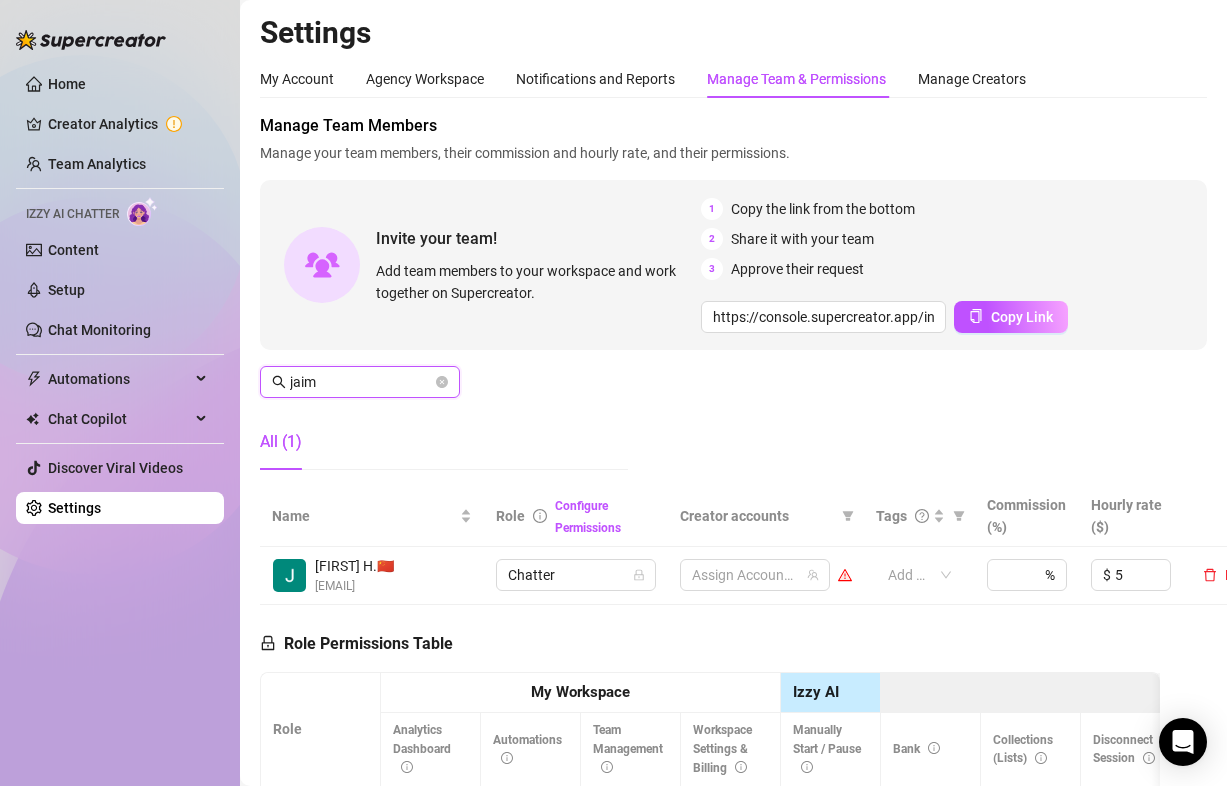 type on "jaim" 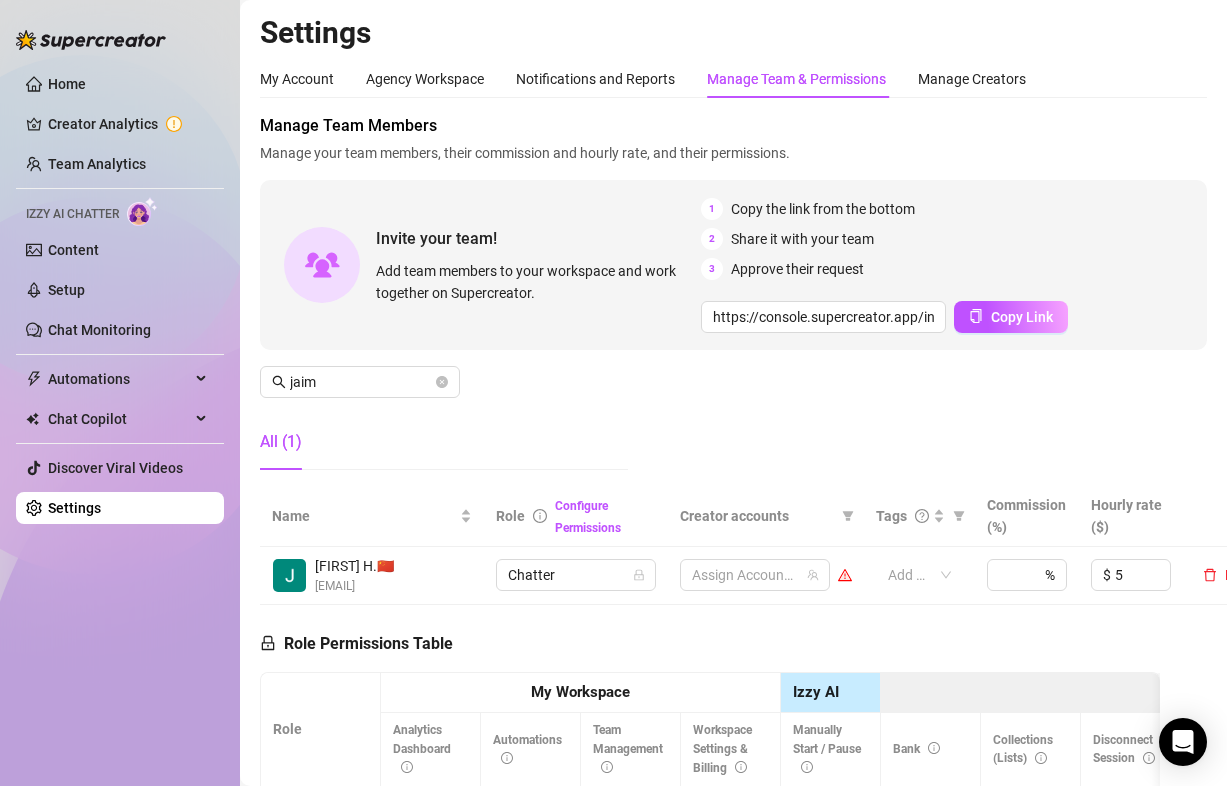 drag, startPoint x: 454, startPoint y: 585, endPoint x: 313, endPoint y: 592, distance: 141.17365 